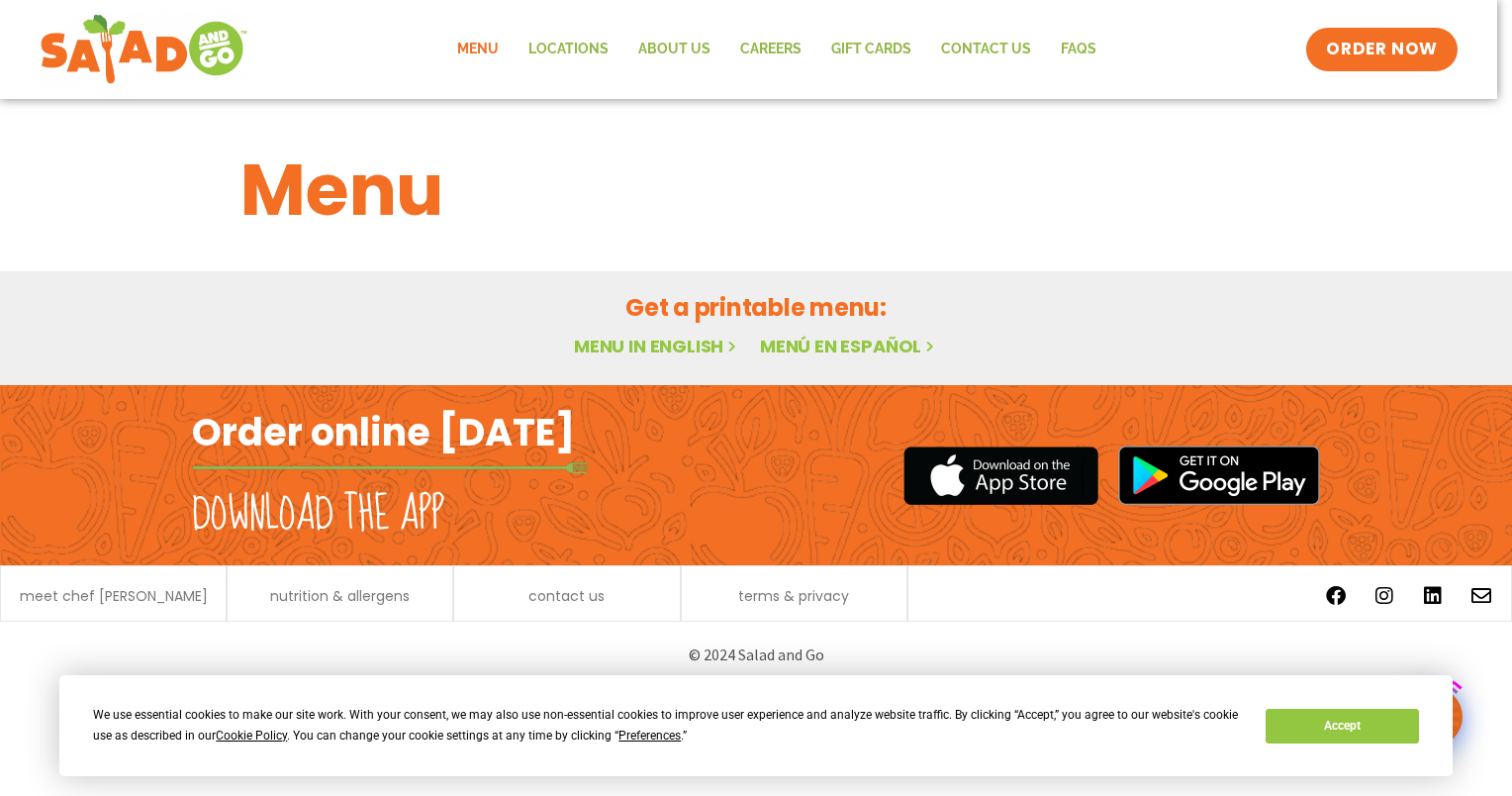 scroll, scrollTop: 0, scrollLeft: 0, axis: both 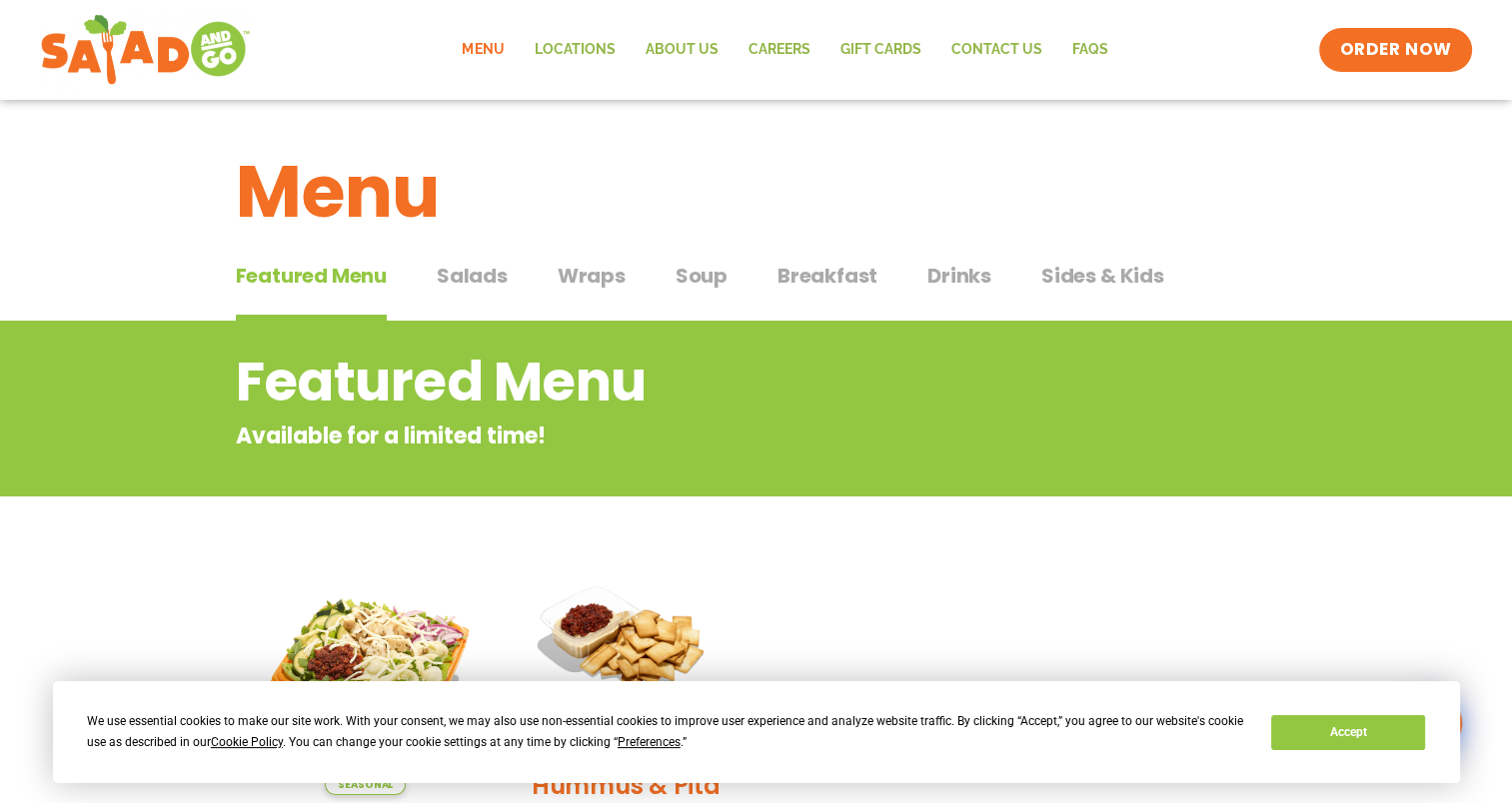 click on "Salads" at bounding box center (472, 276) 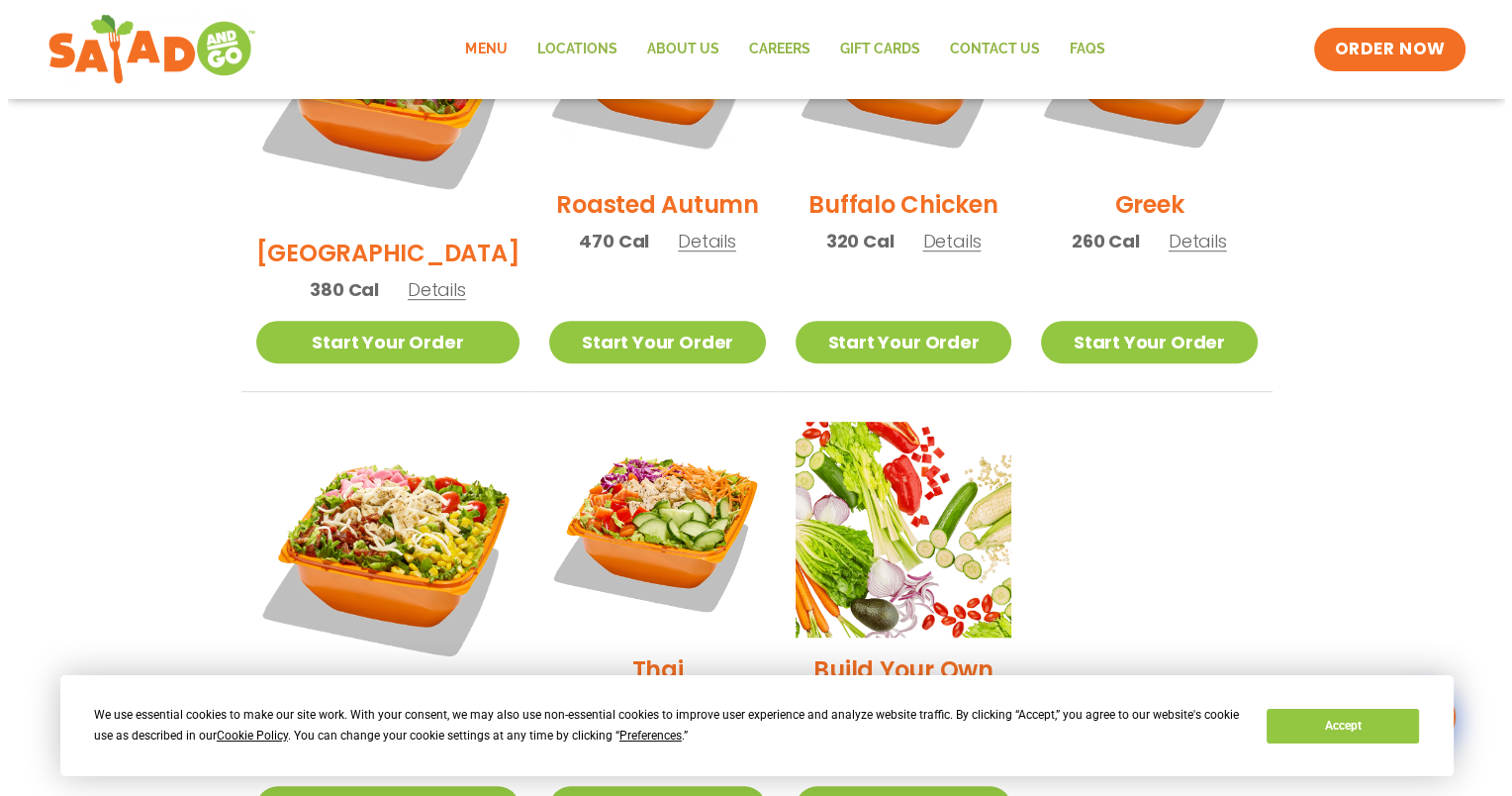 scroll, scrollTop: 1287, scrollLeft: 0, axis: vertical 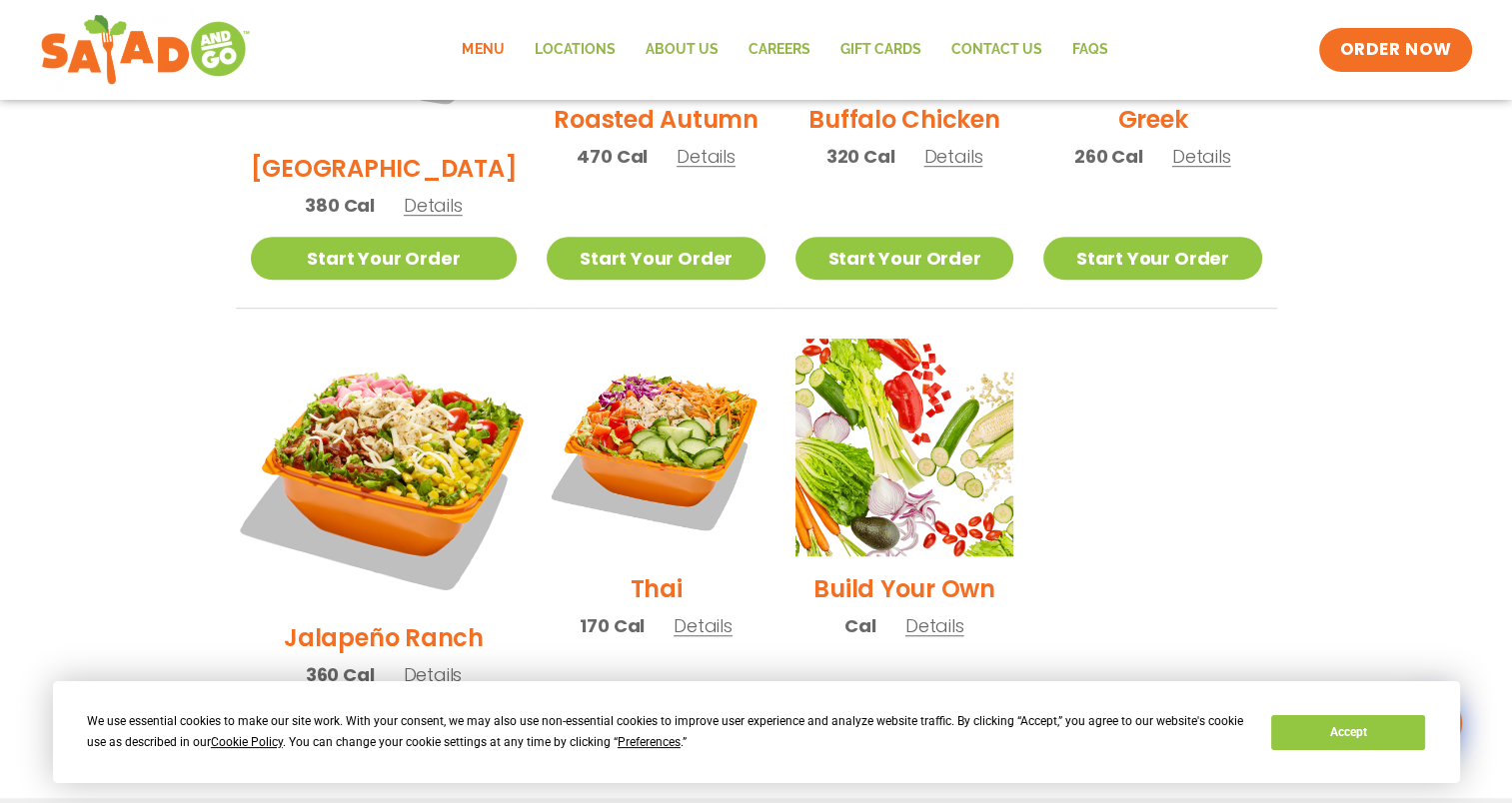 click at bounding box center [383, 471] 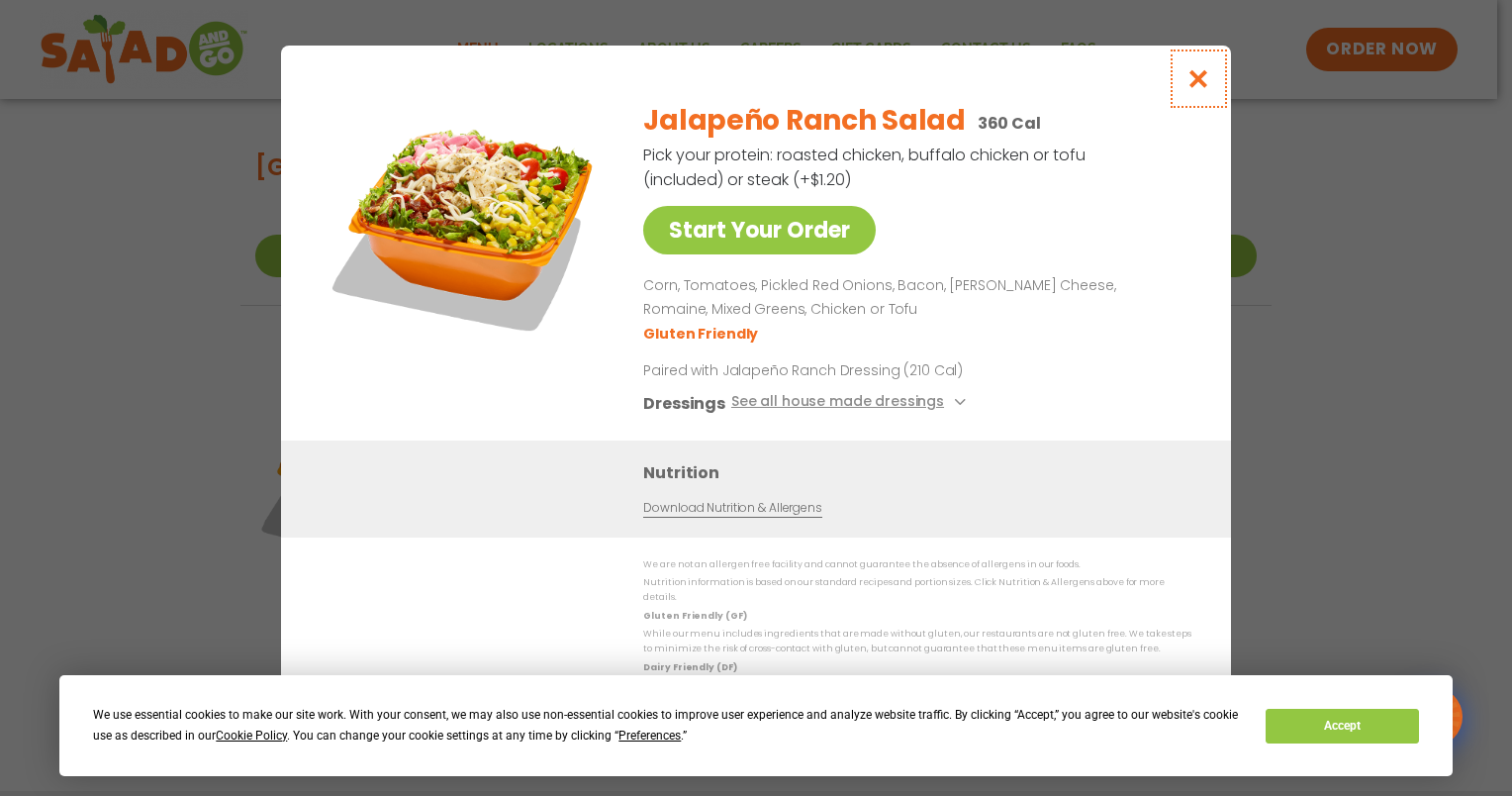 click at bounding box center (1198, 78) 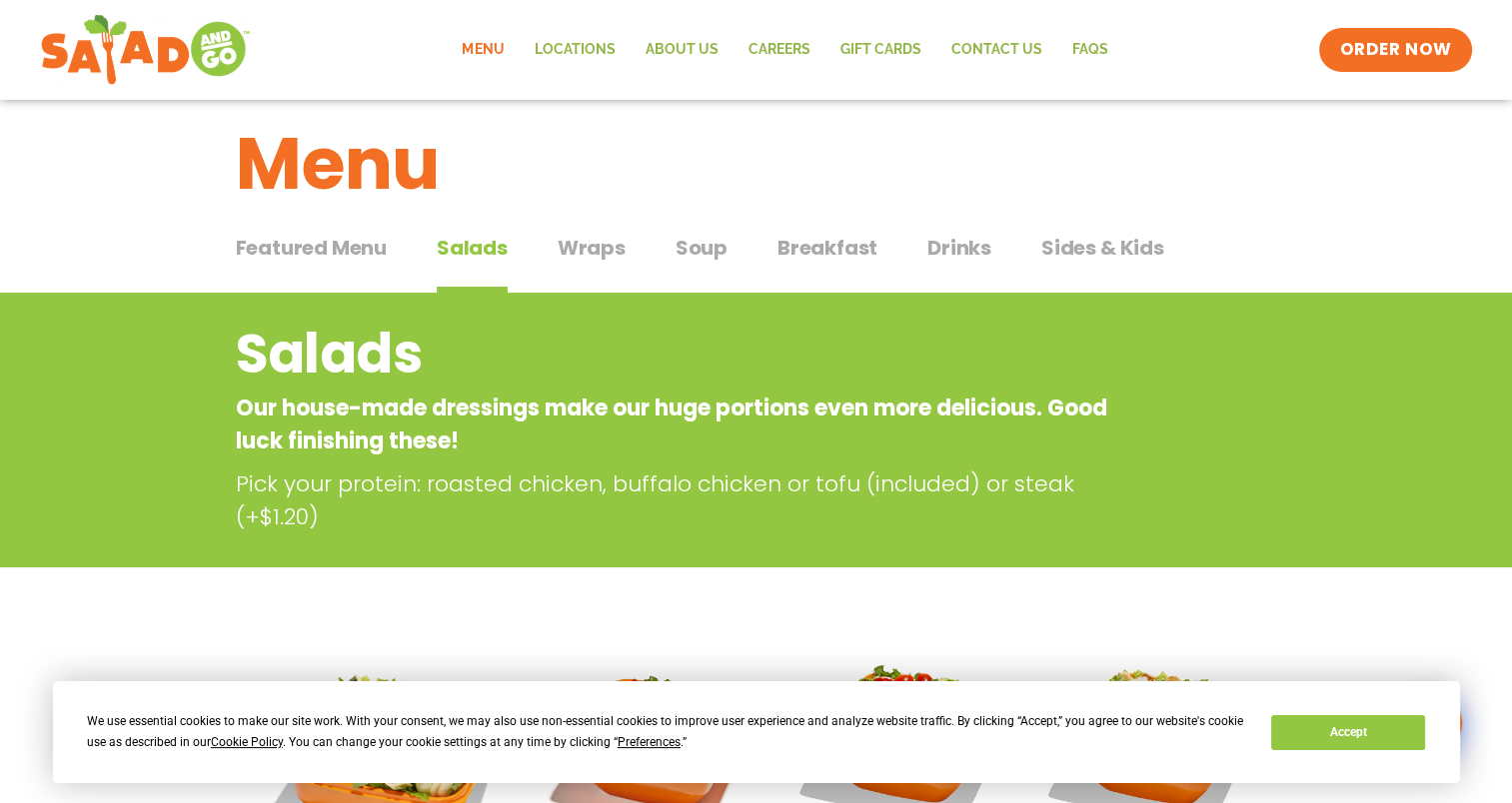 scroll, scrollTop: 0, scrollLeft: 0, axis: both 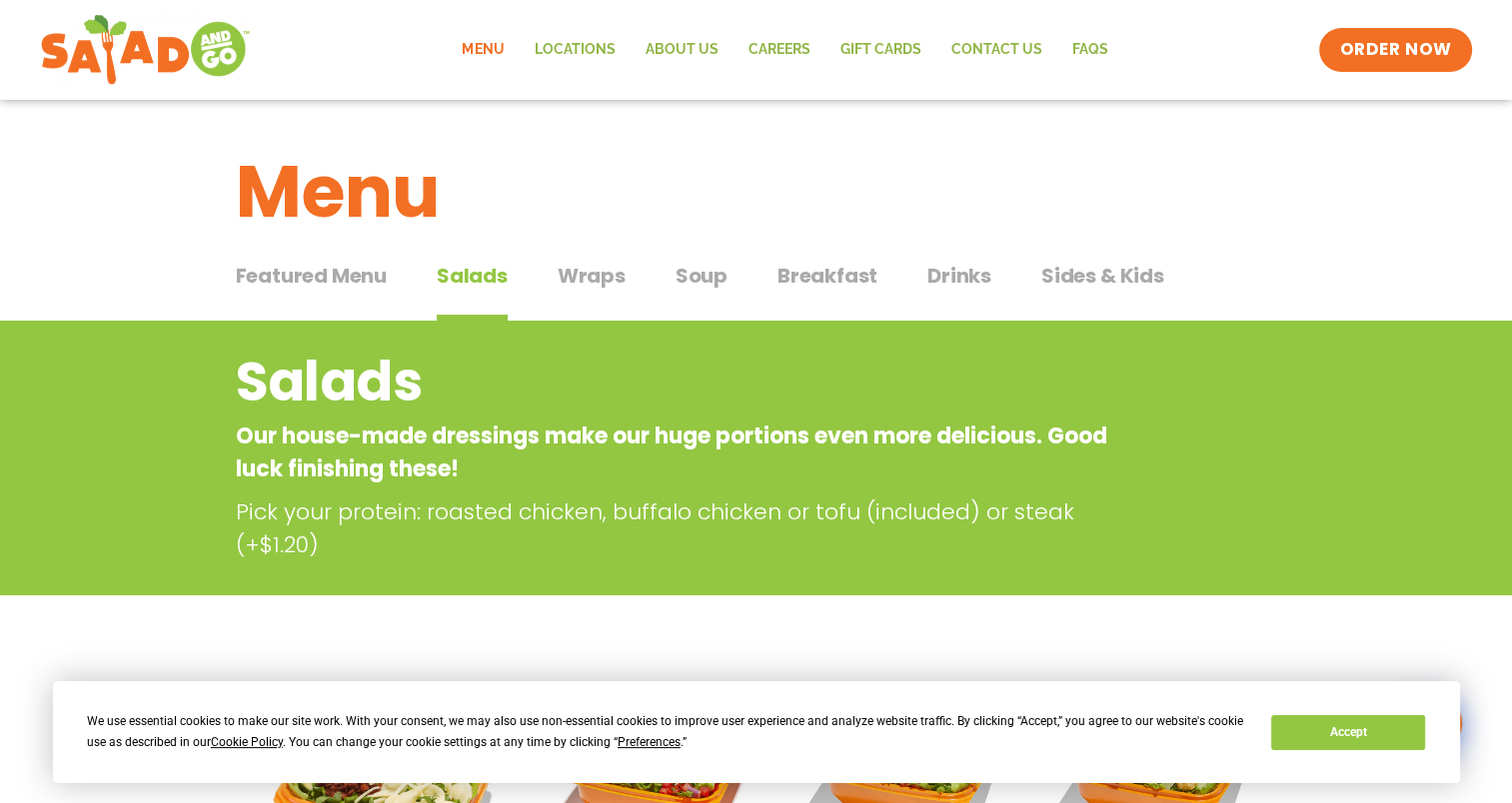 click on "Wraps" at bounding box center (592, 276) 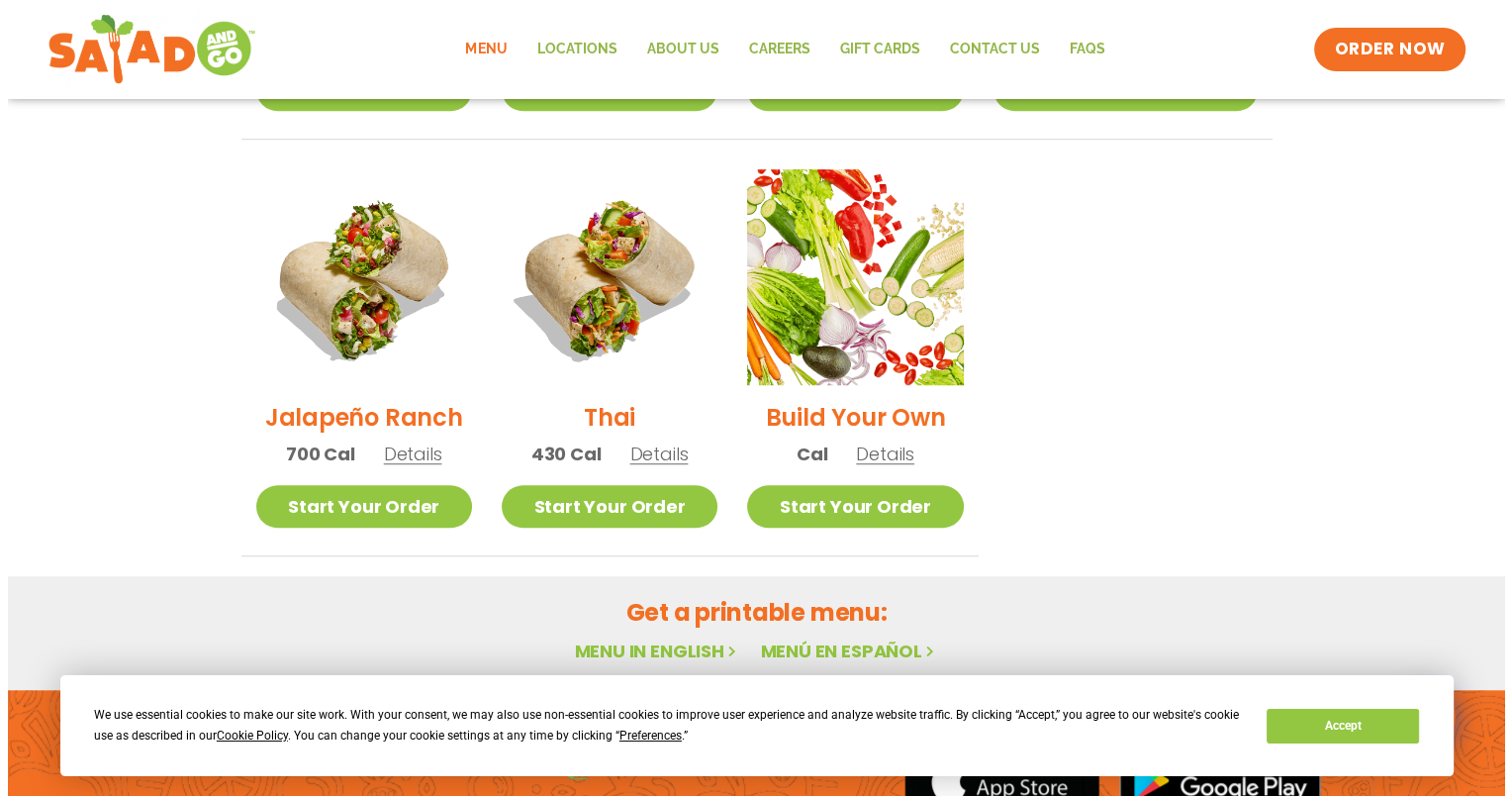 scroll, scrollTop: 1485, scrollLeft: 0, axis: vertical 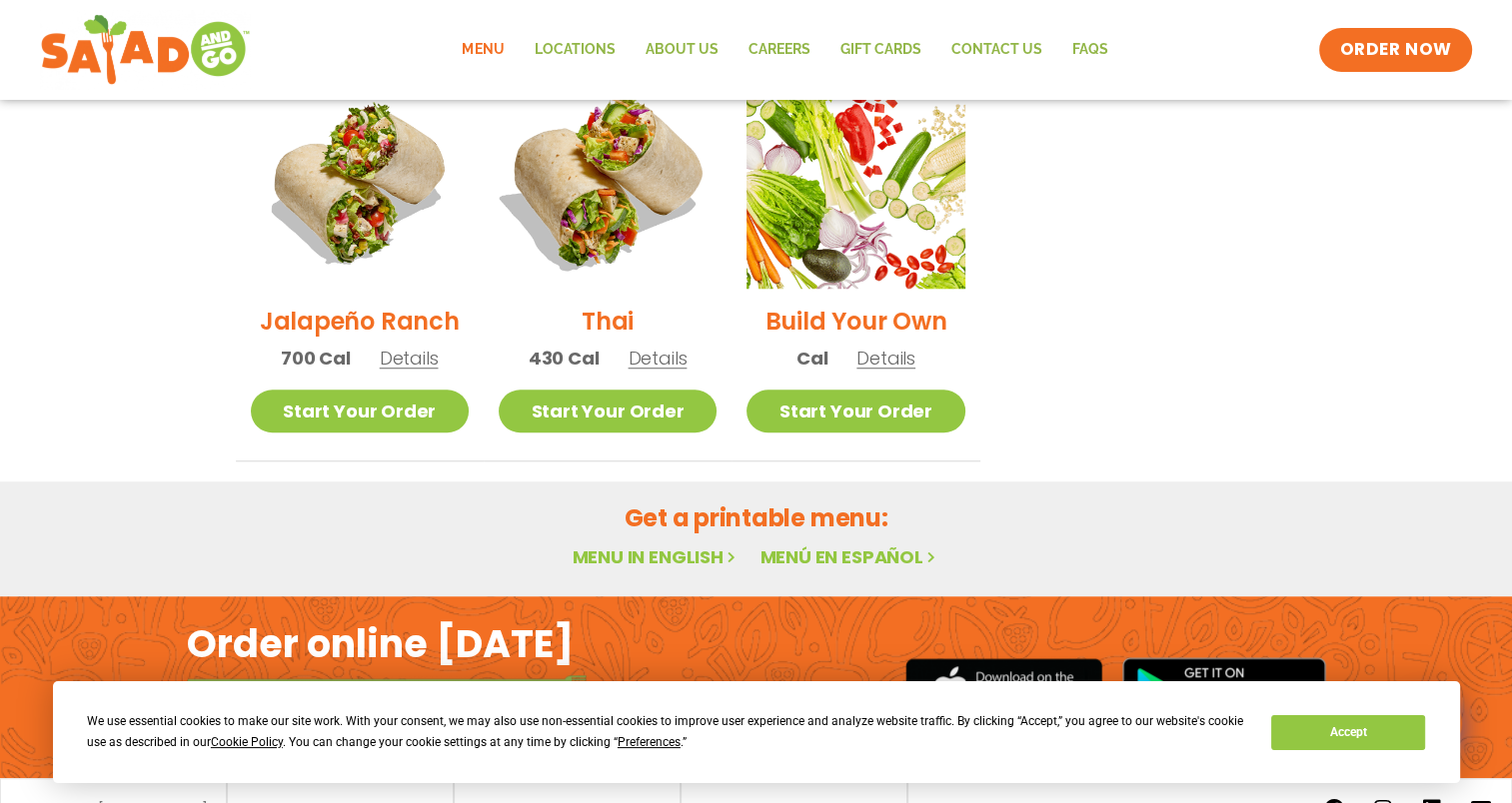 click at bounding box center (608, 180) 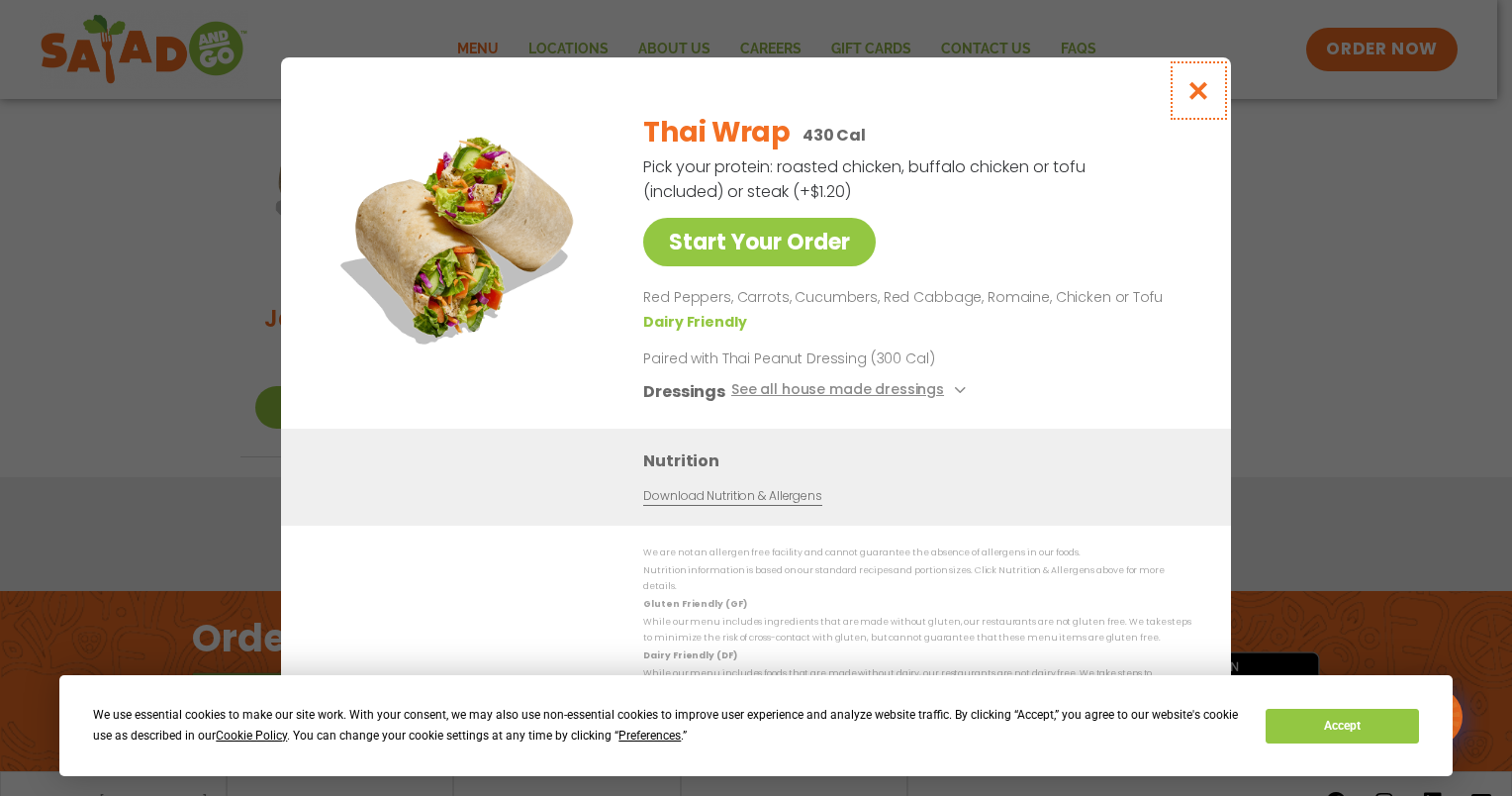 click at bounding box center [1198, 90] 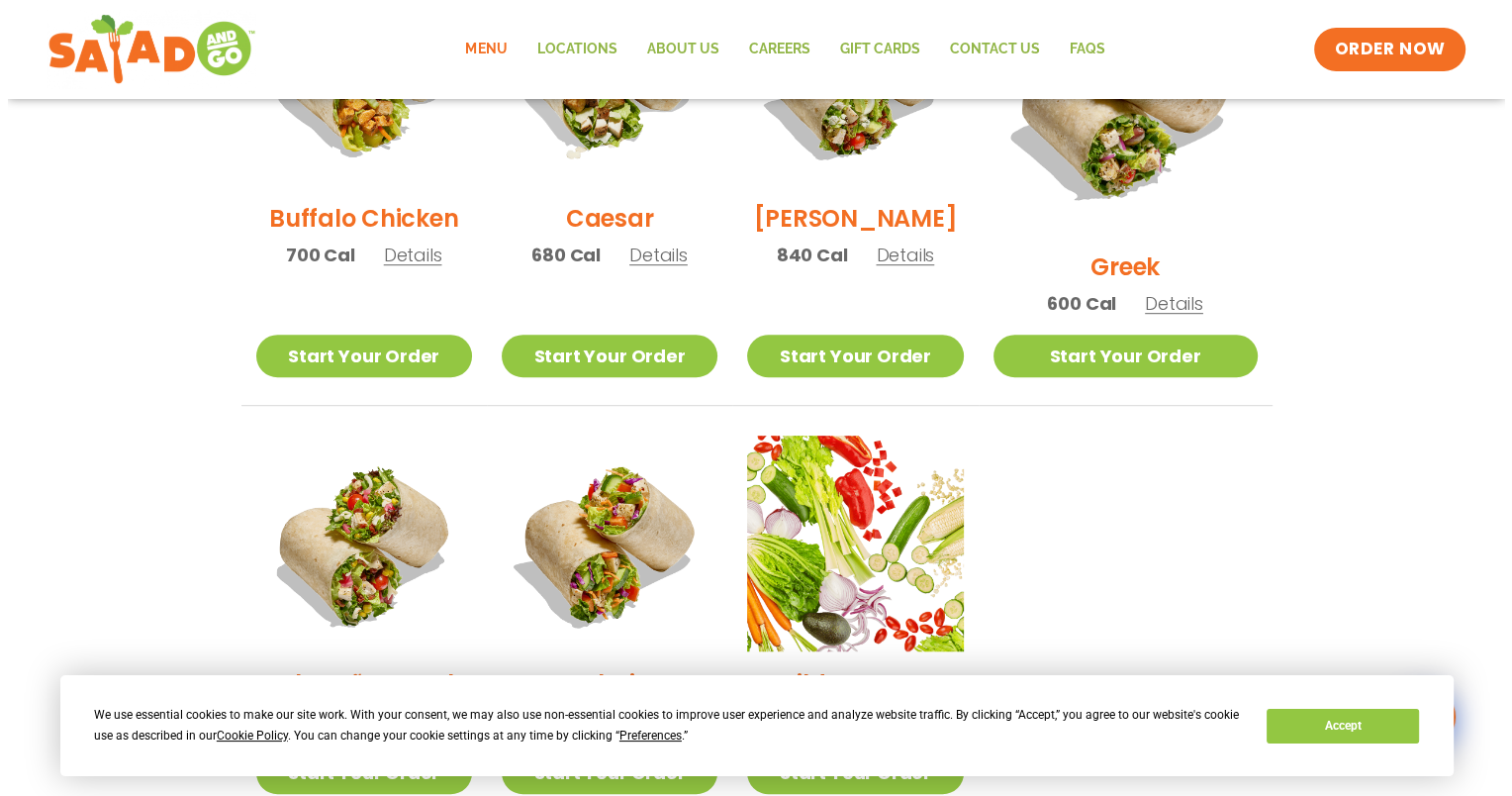scroll, scrollTop: 1417, scrollLeft: 0, axis: vertical 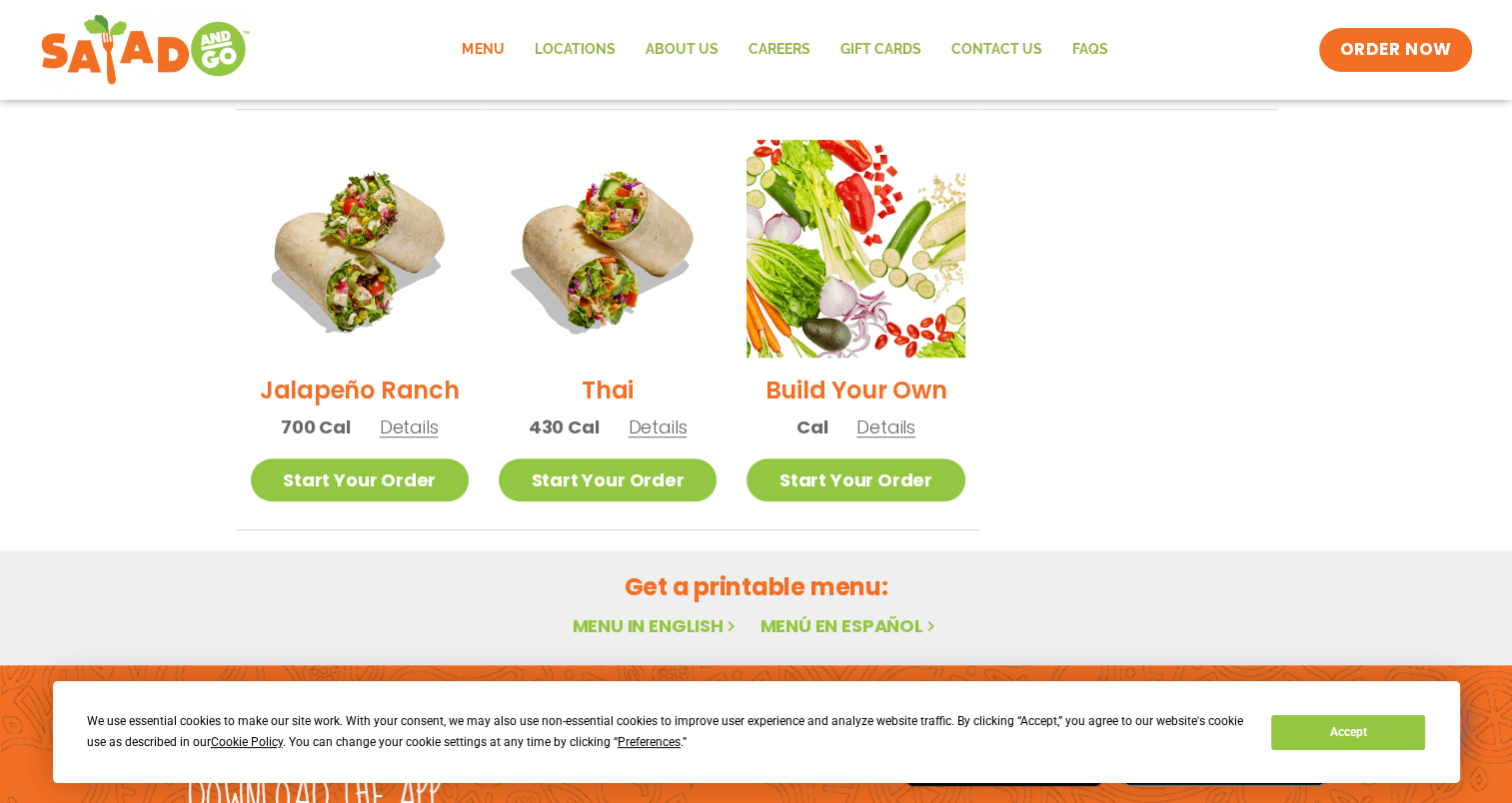 click on "Jalapeño Ranch" at bounding box center (360, 390) 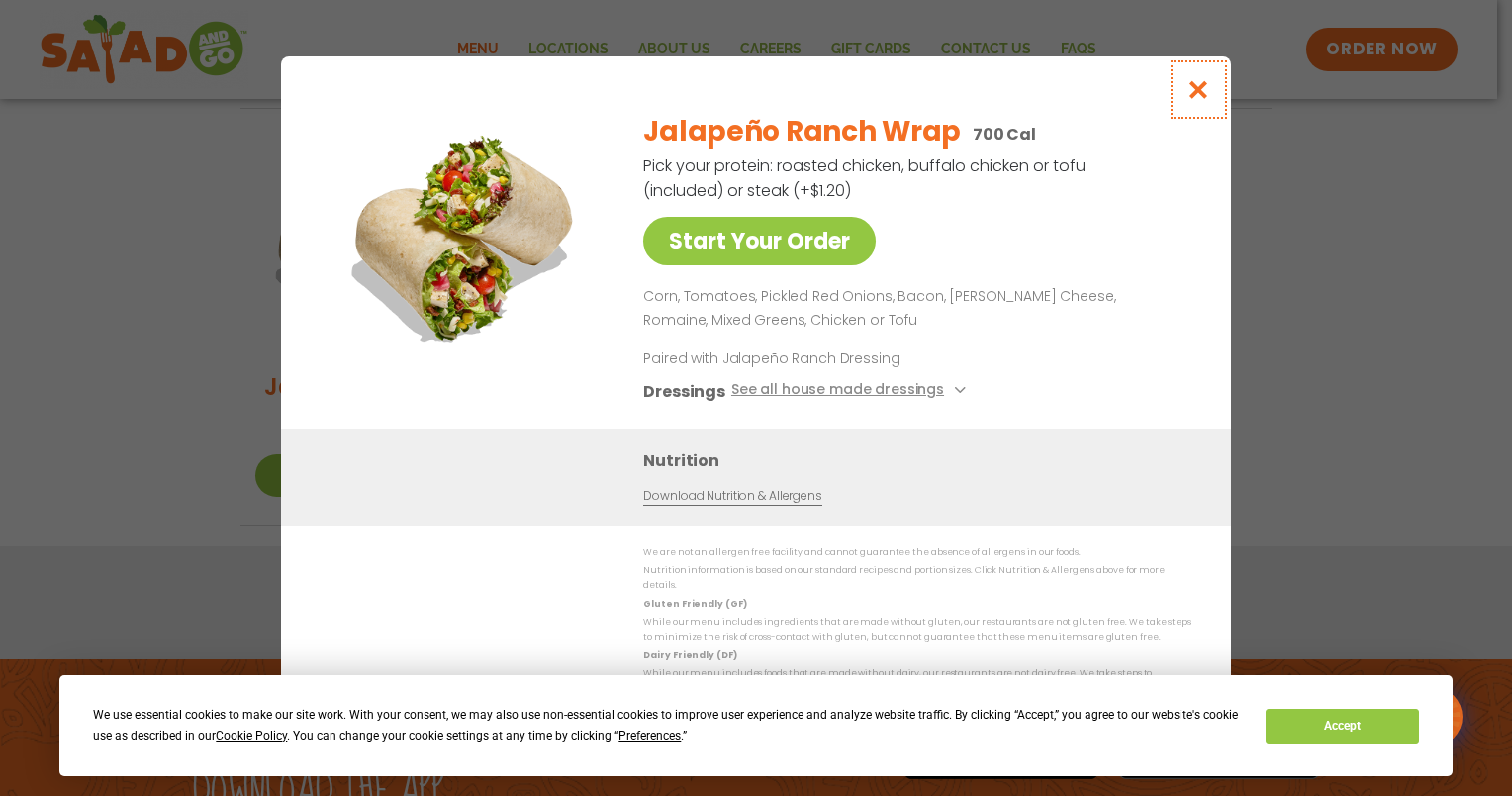 click at bounding box center [1198, 89] 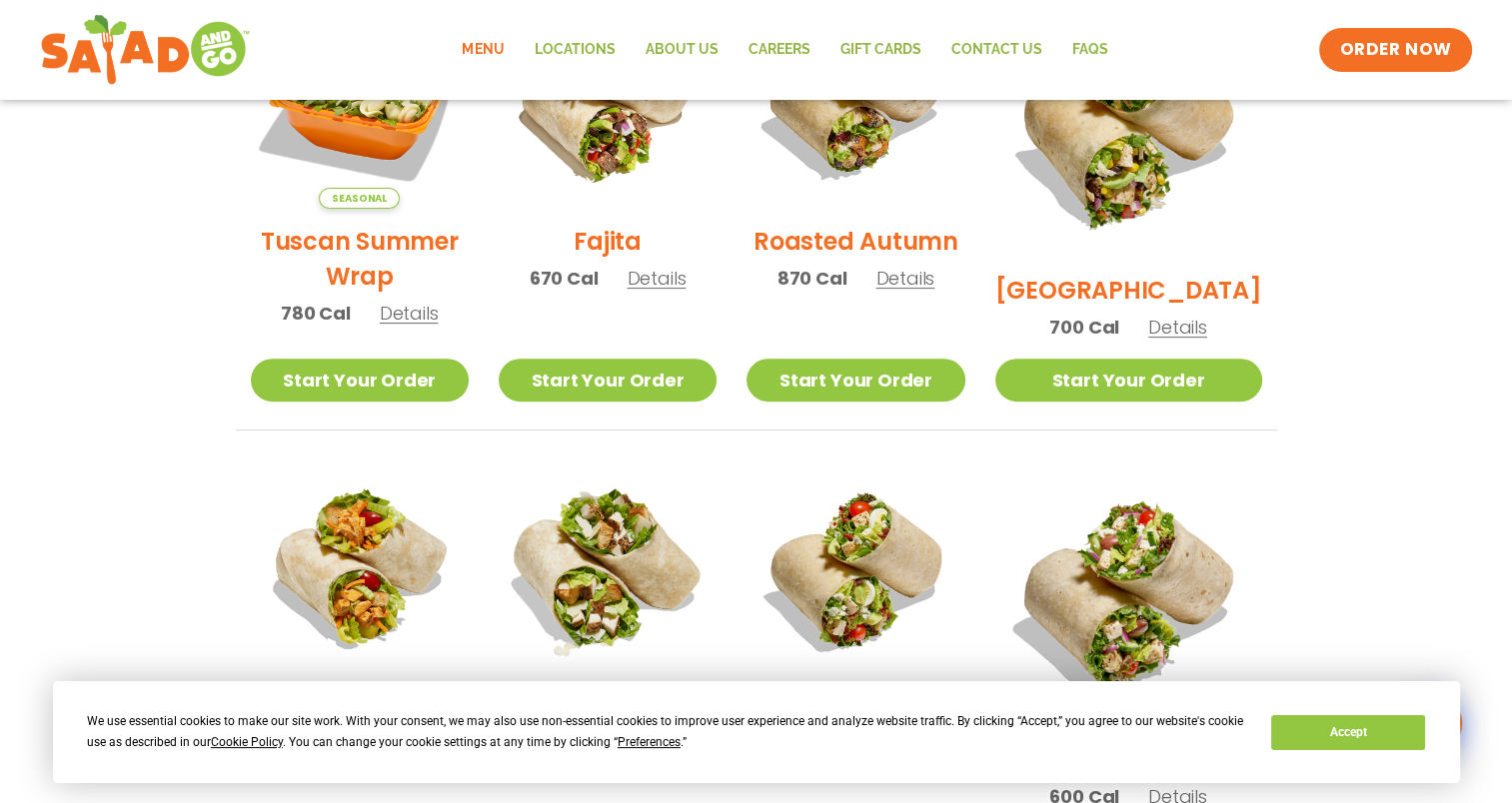 scroll, scrollTop: 630, scrollLeft: 0, axis: vertical 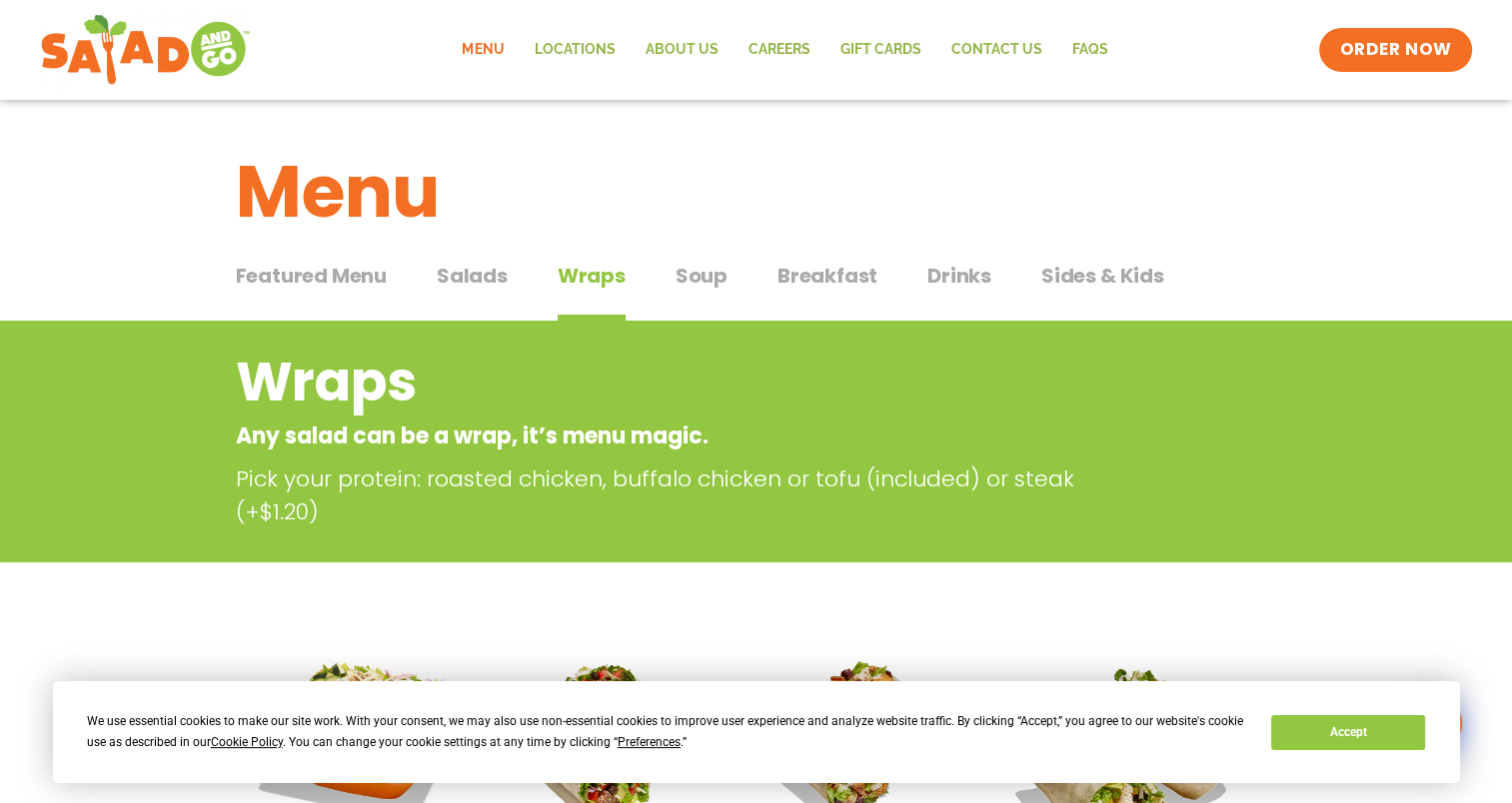 click on "Soup" at bounding box center (702, 276) 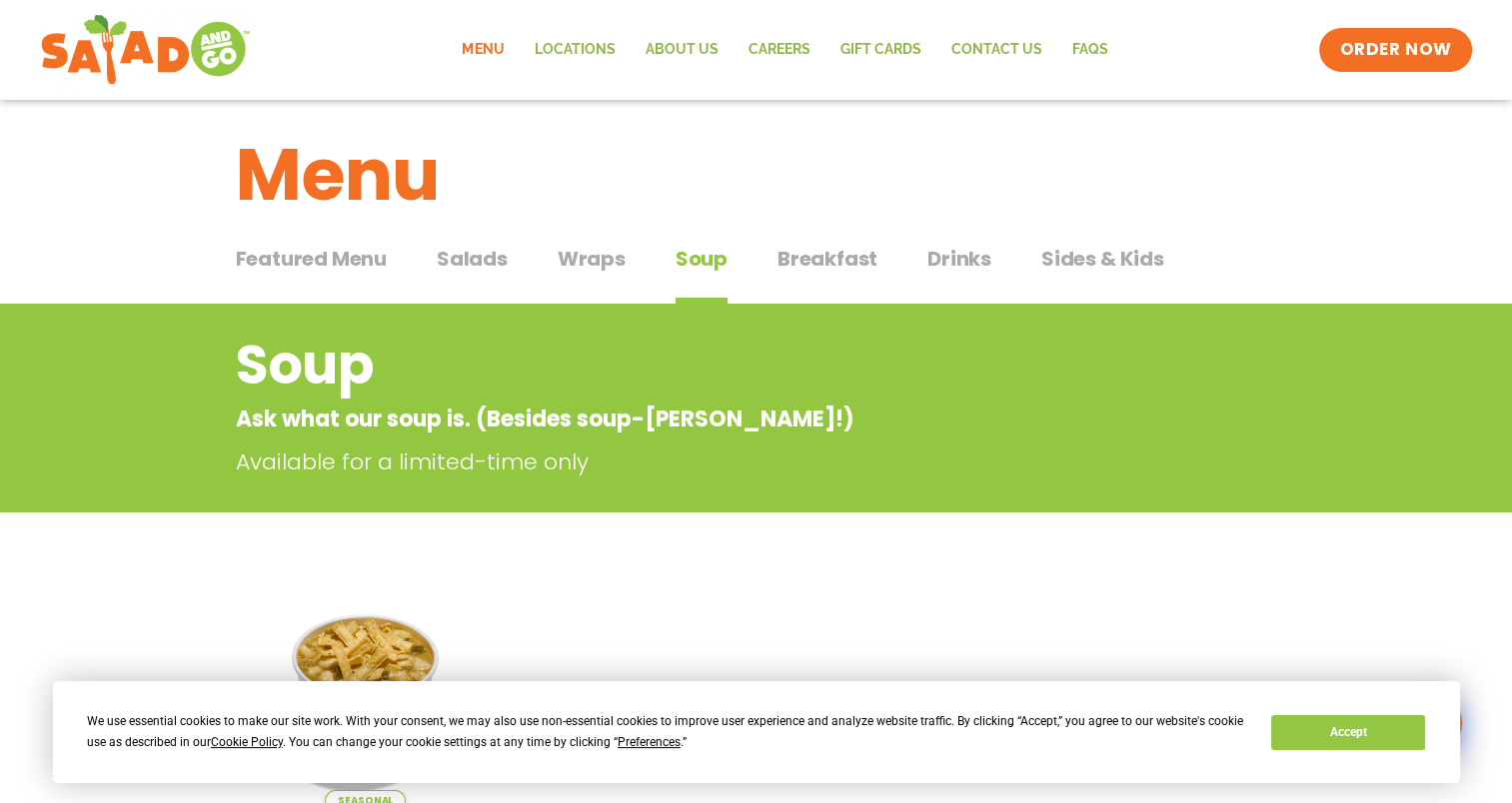 scroll, scrollTop: 0, scrollLeft: 0, axis: both 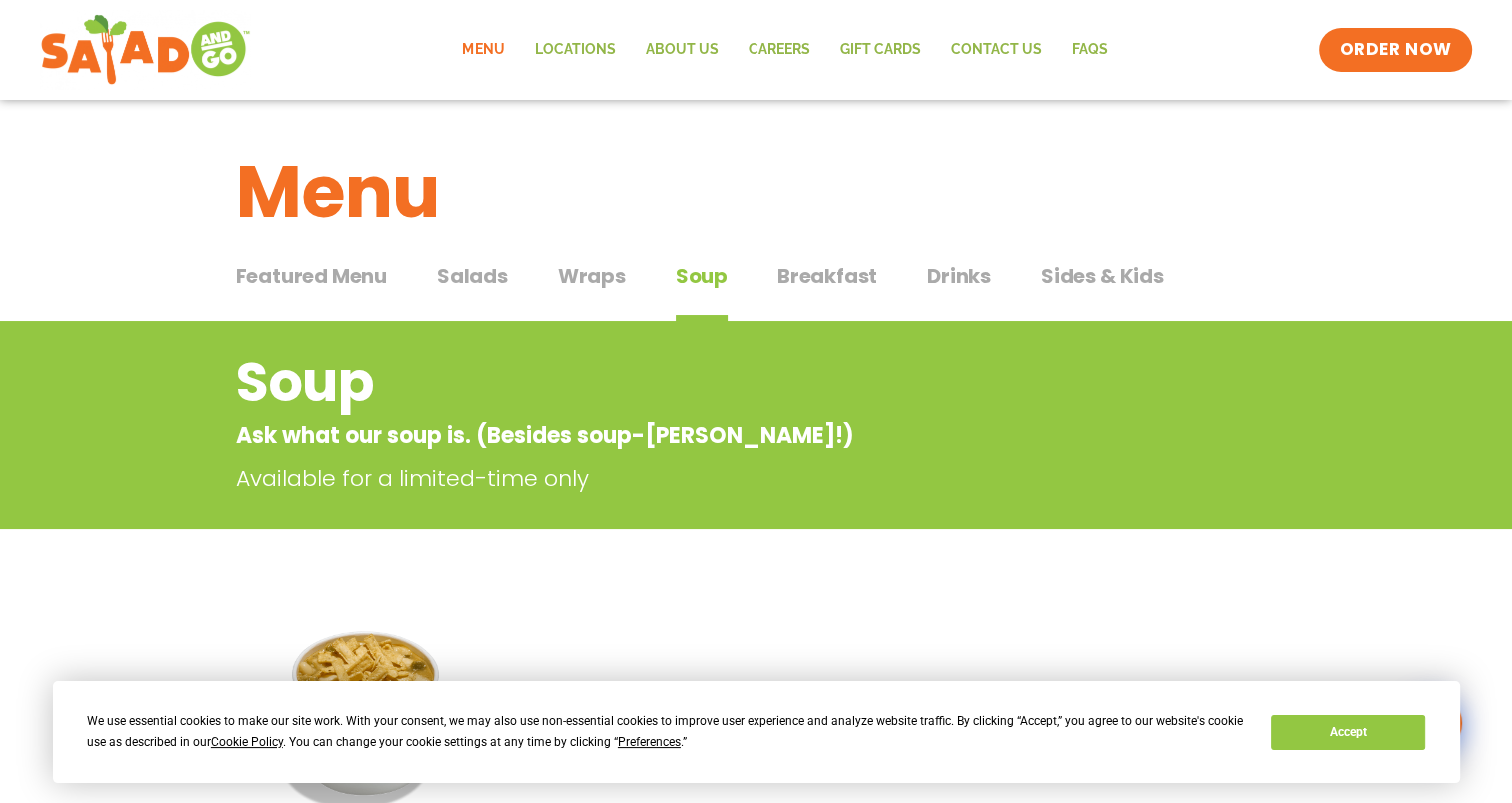 click on "Wraps" at bounding box center (592, 276) 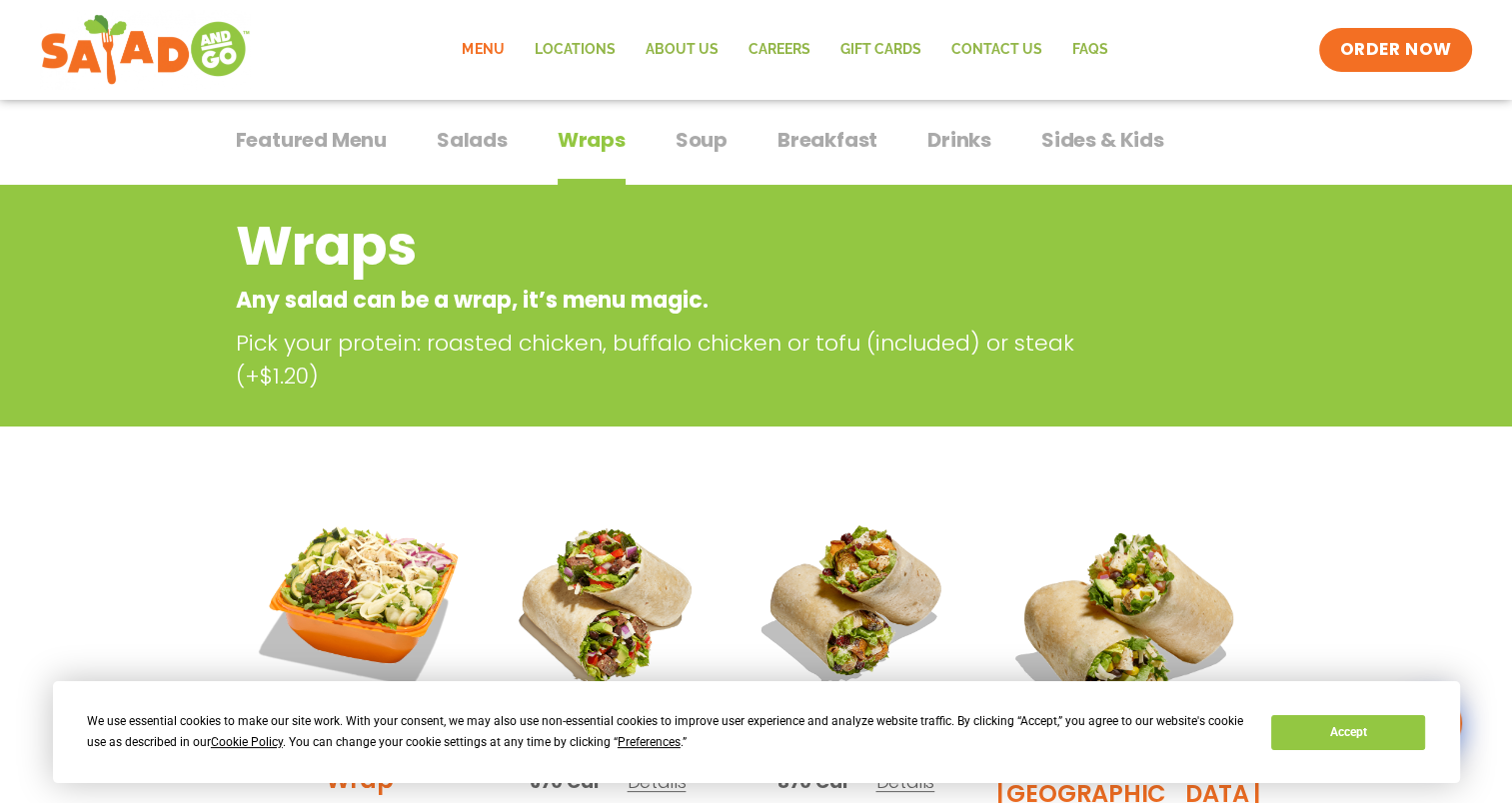 scroll, scrollTop: 0, scrollLeft: 0, axis: both 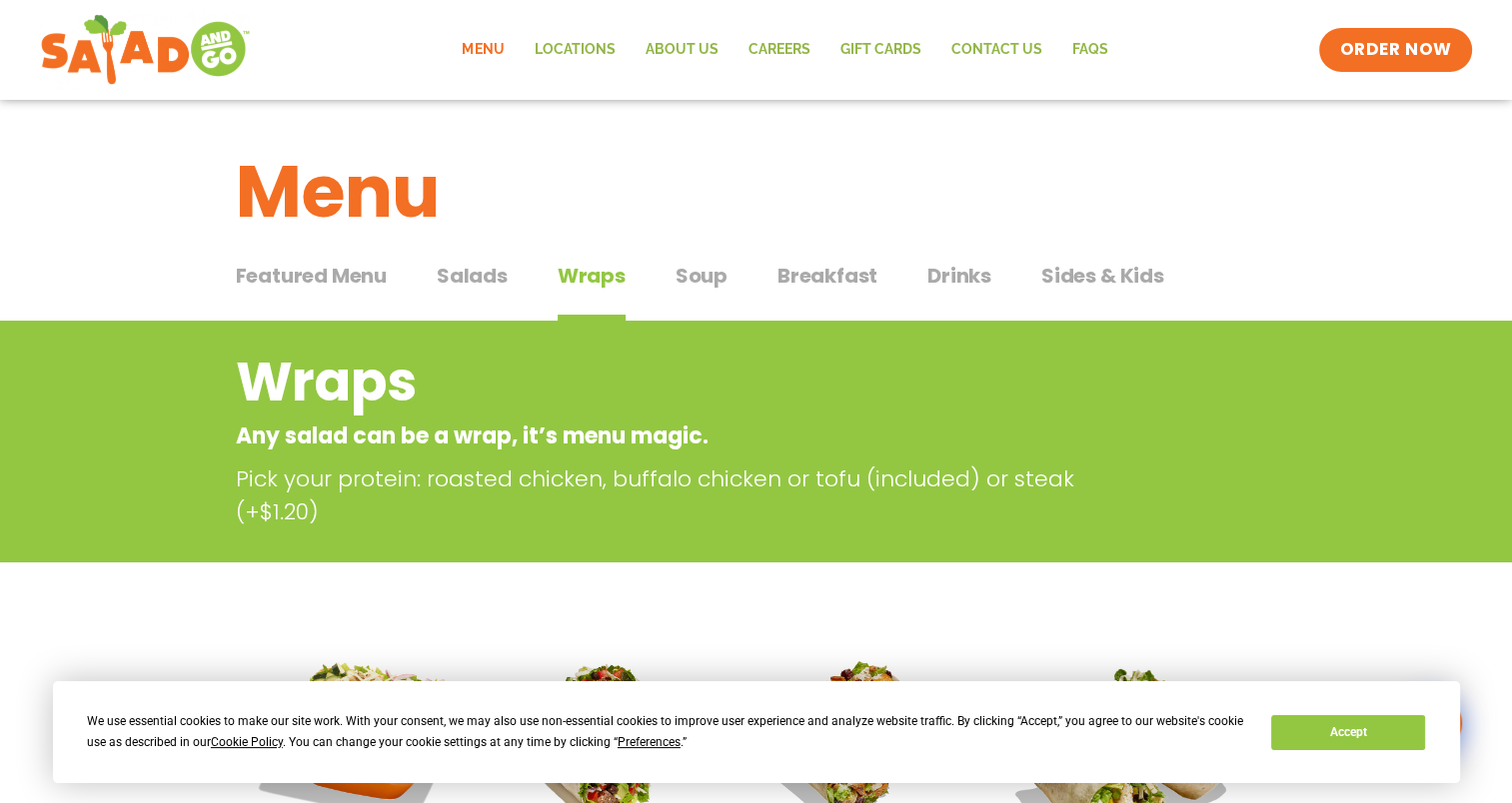 click on "Salads" at bounding box center [472, 276] 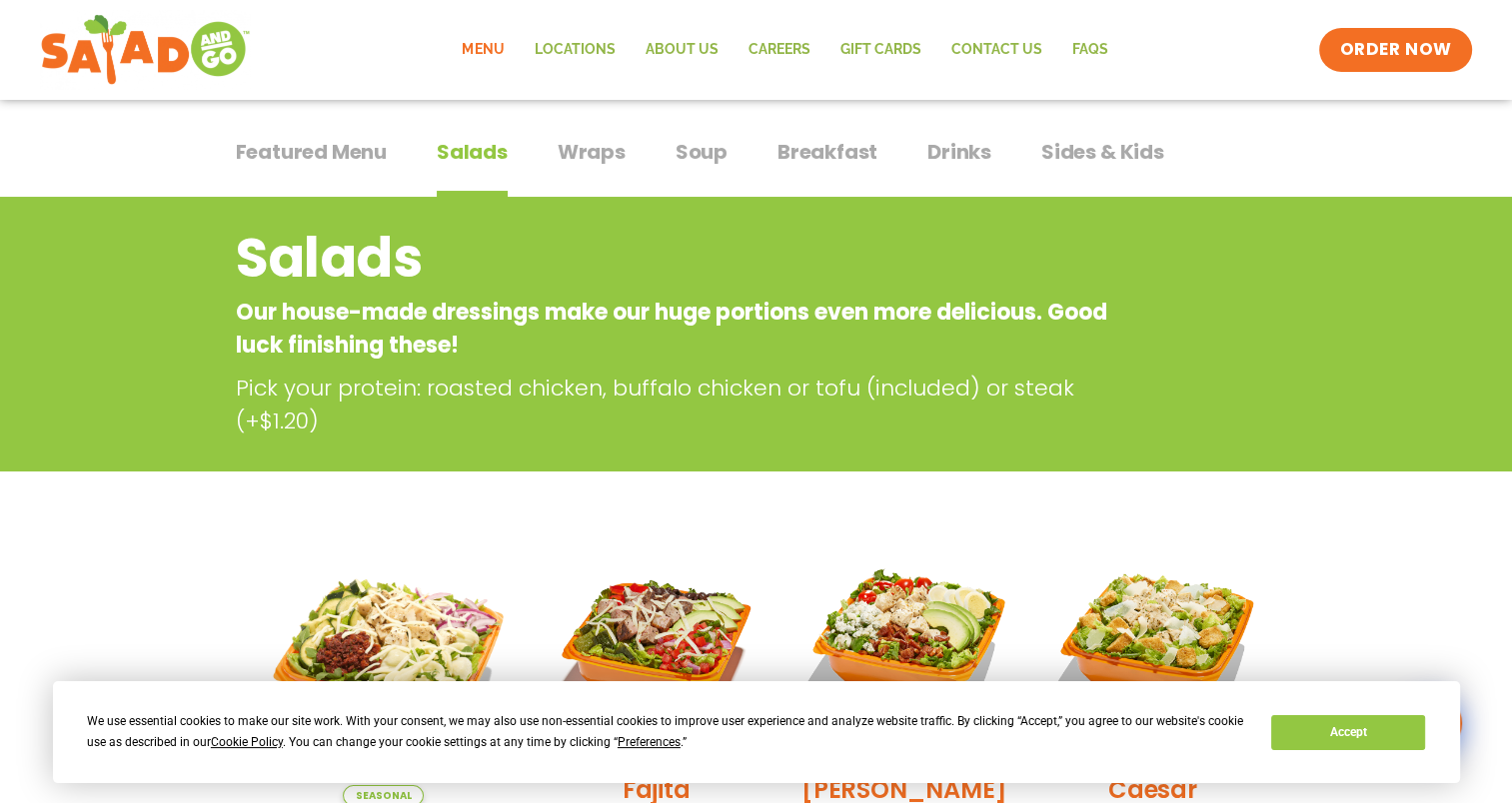 scroll, scrollTop: 0, scrollLeft: 0, axis: both 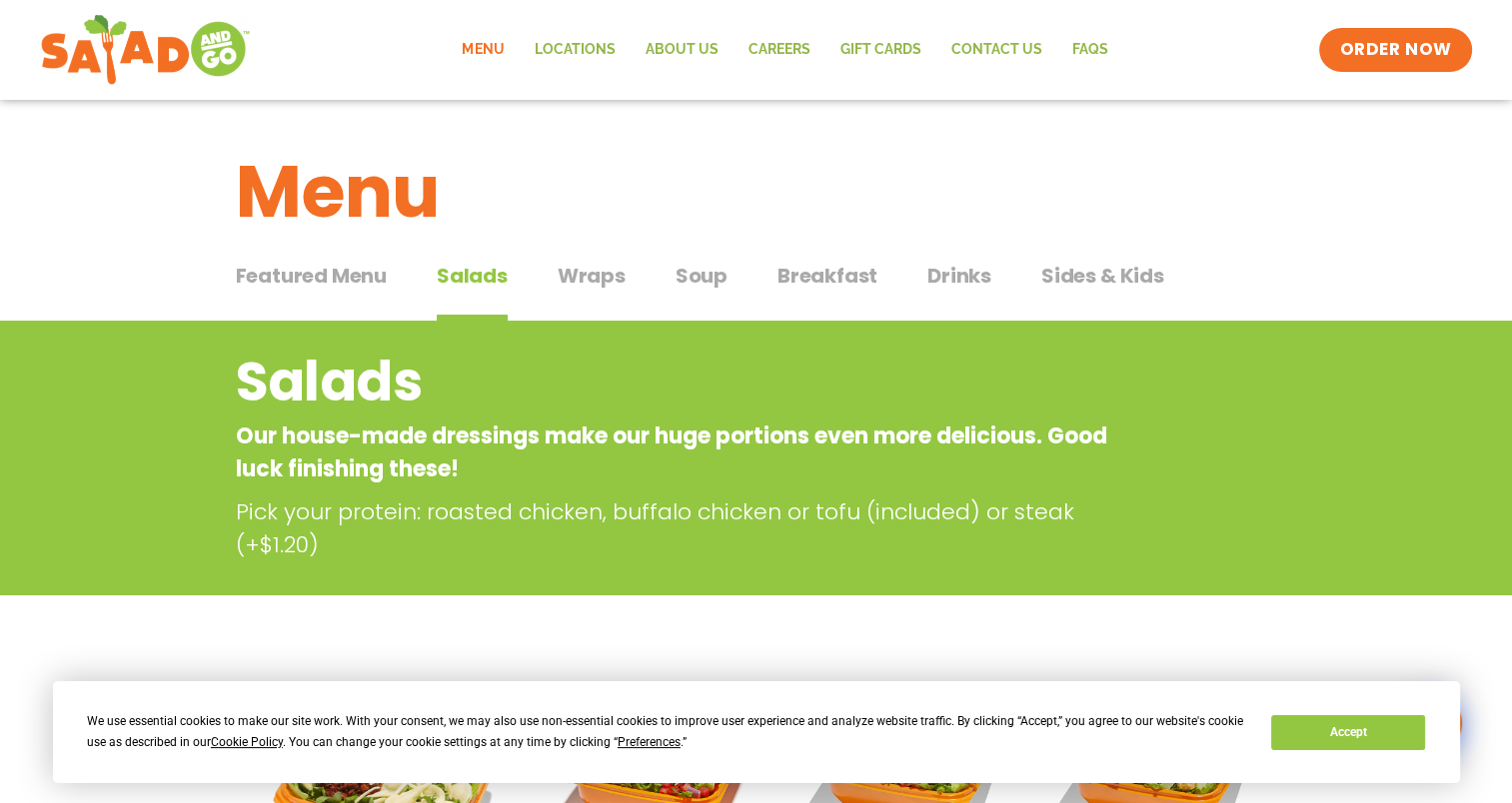 click on "Wraps" at bounding box center (592, 276) 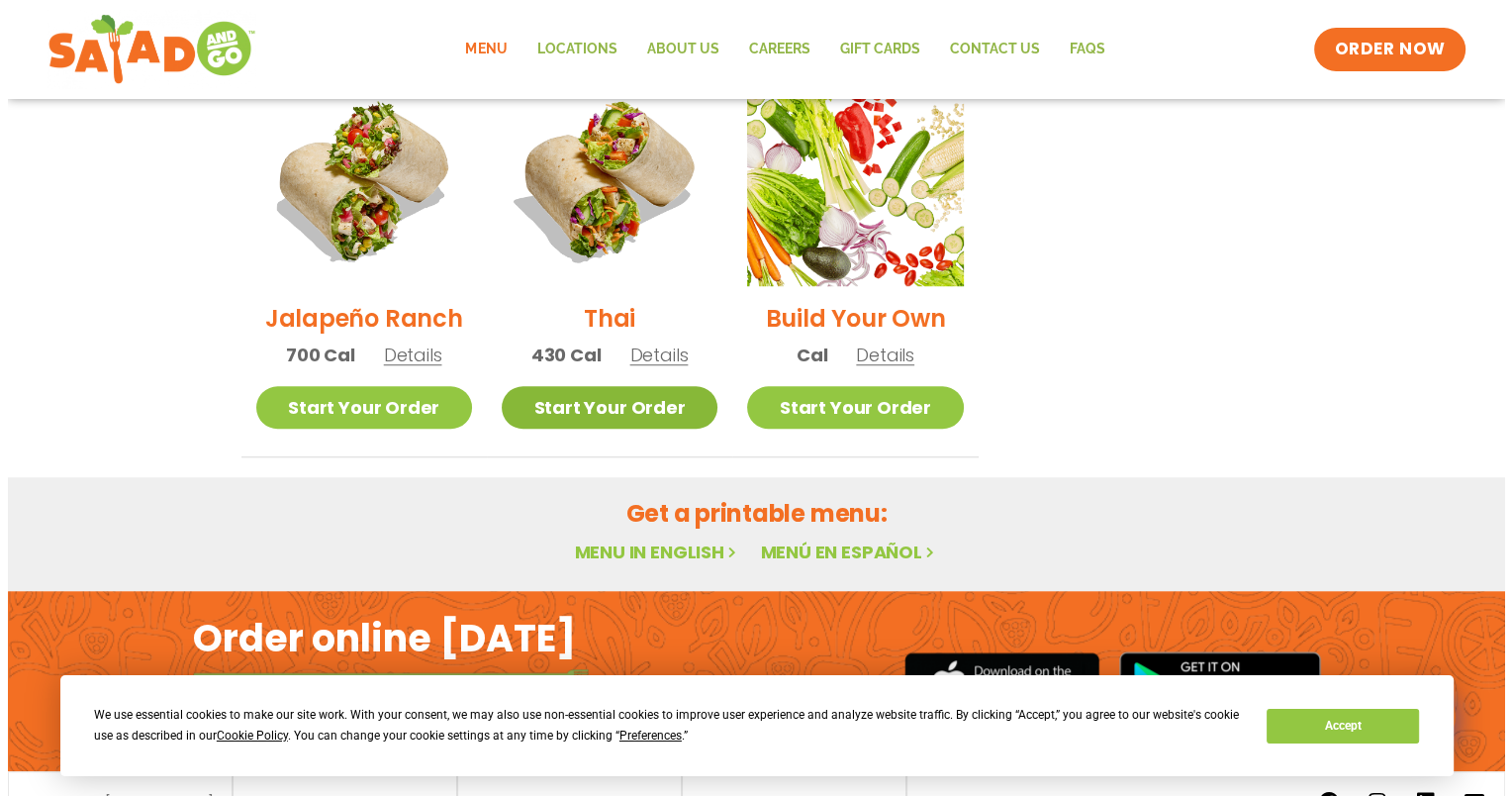 scroll, scrollTop: 1386, scrollLeft: 0, axis: vertical 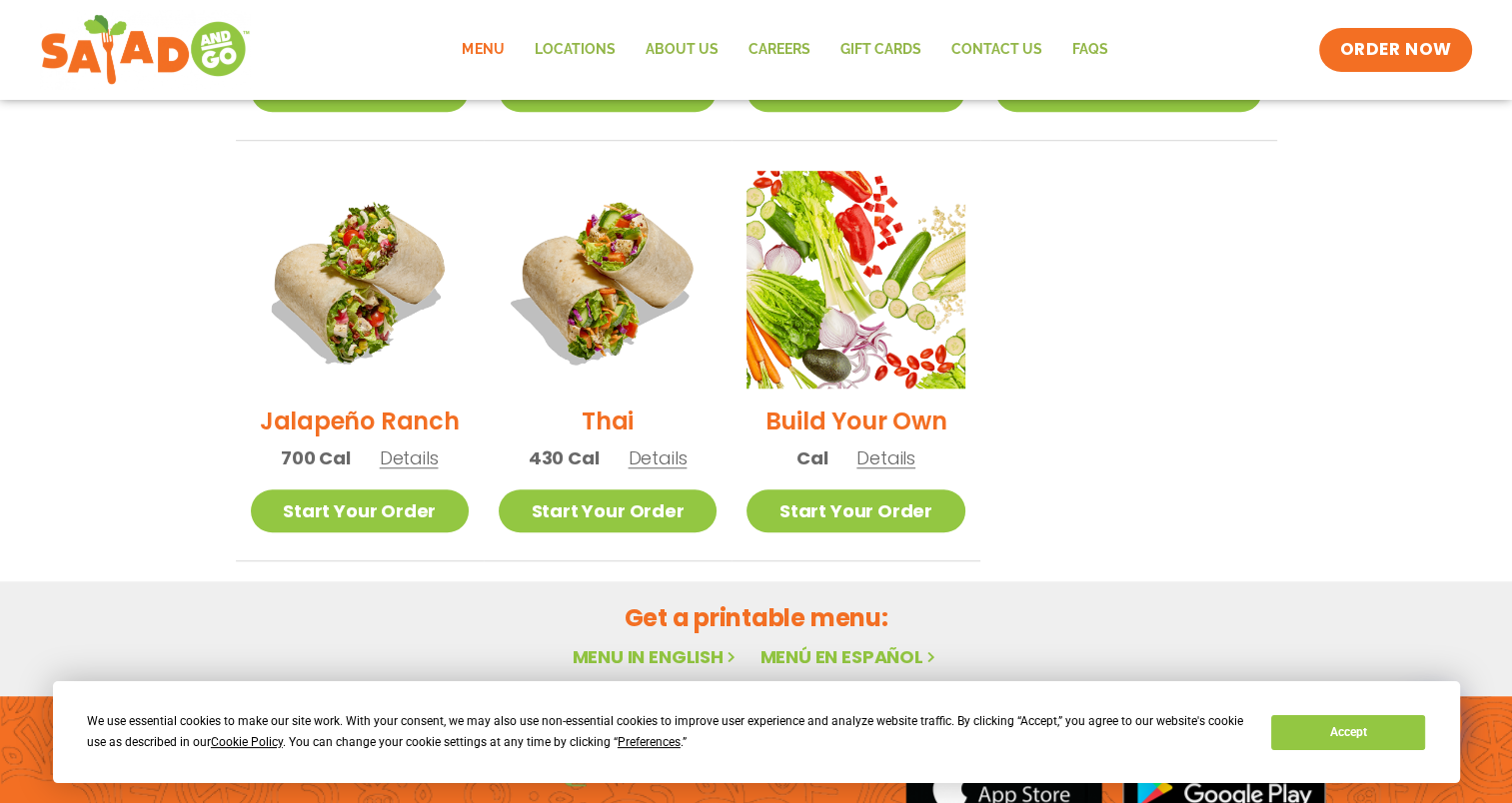 click on "Details" at bounding box center [658, 457] 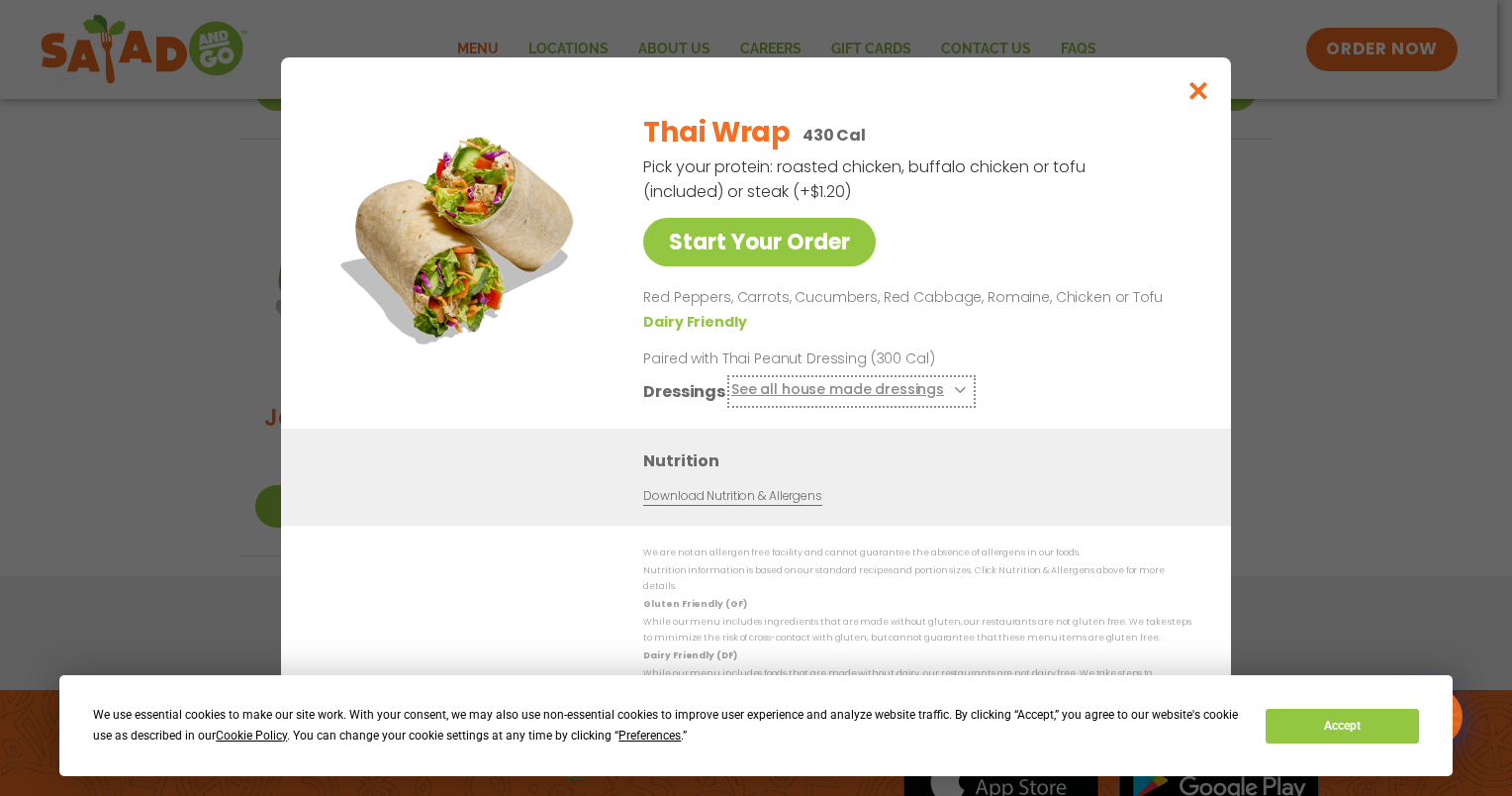 click at bounding box center (958, 390) 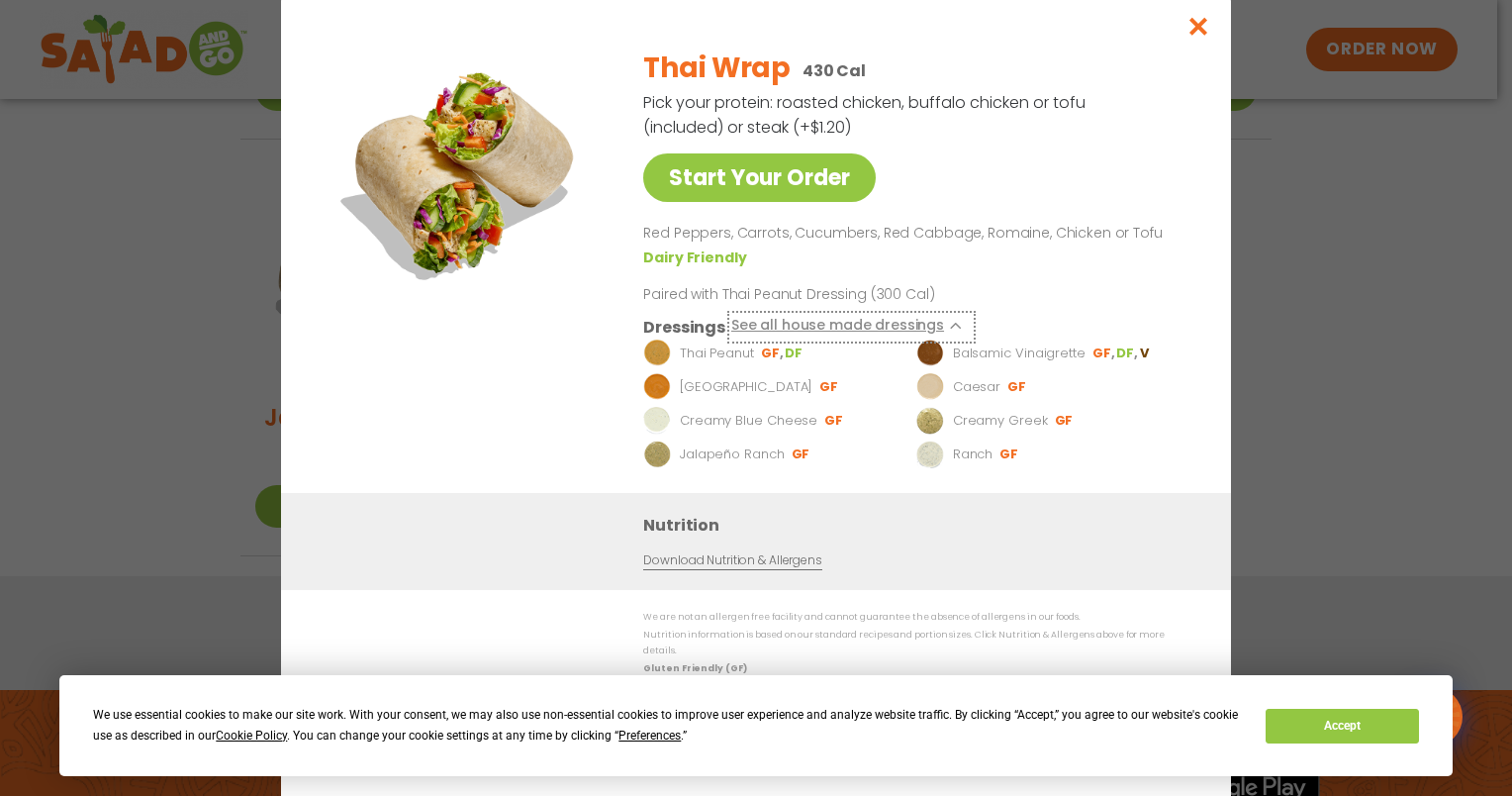 click at bounding box center [958, 326] 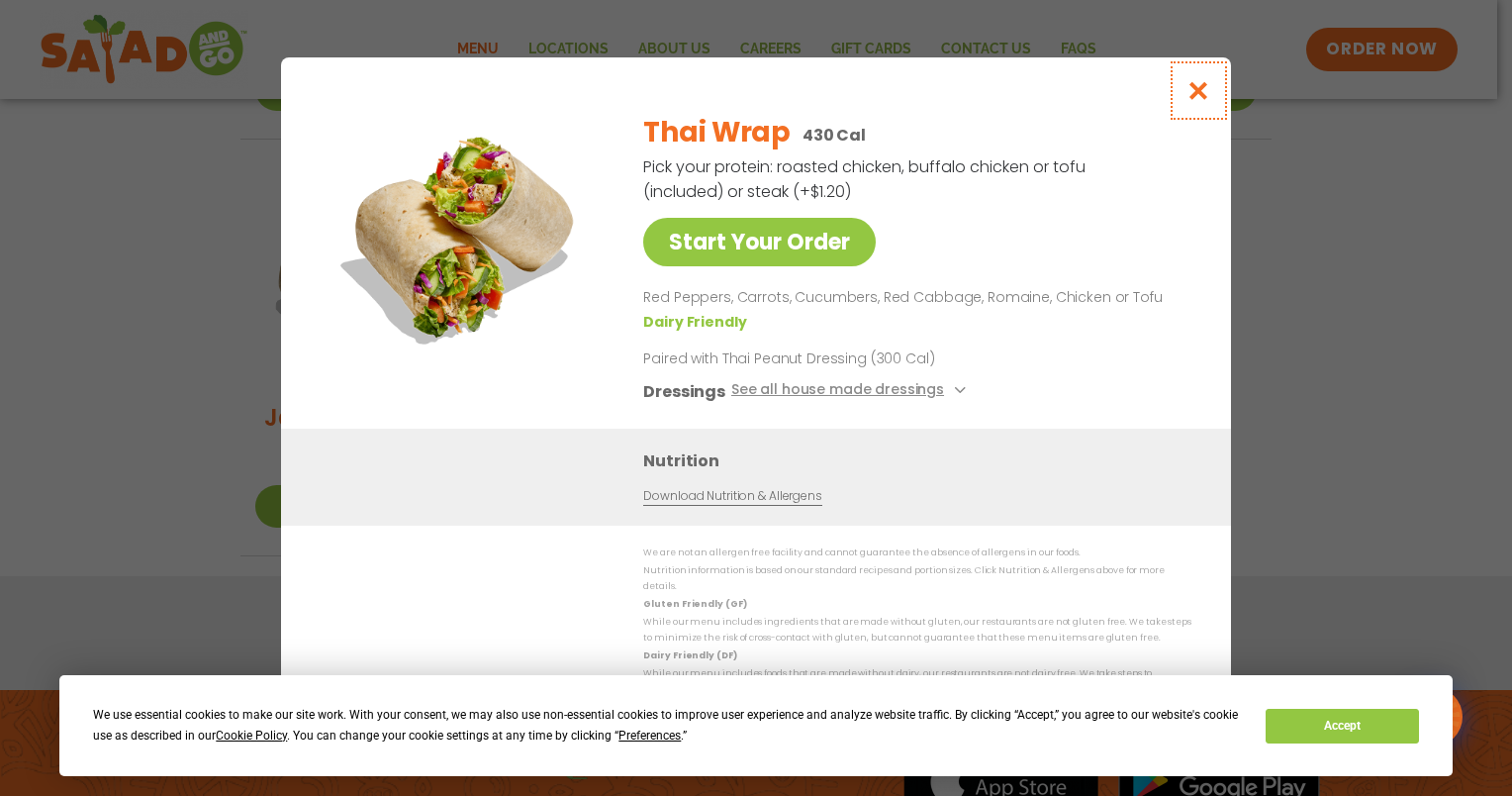 click at bounding box center (1198, 90) 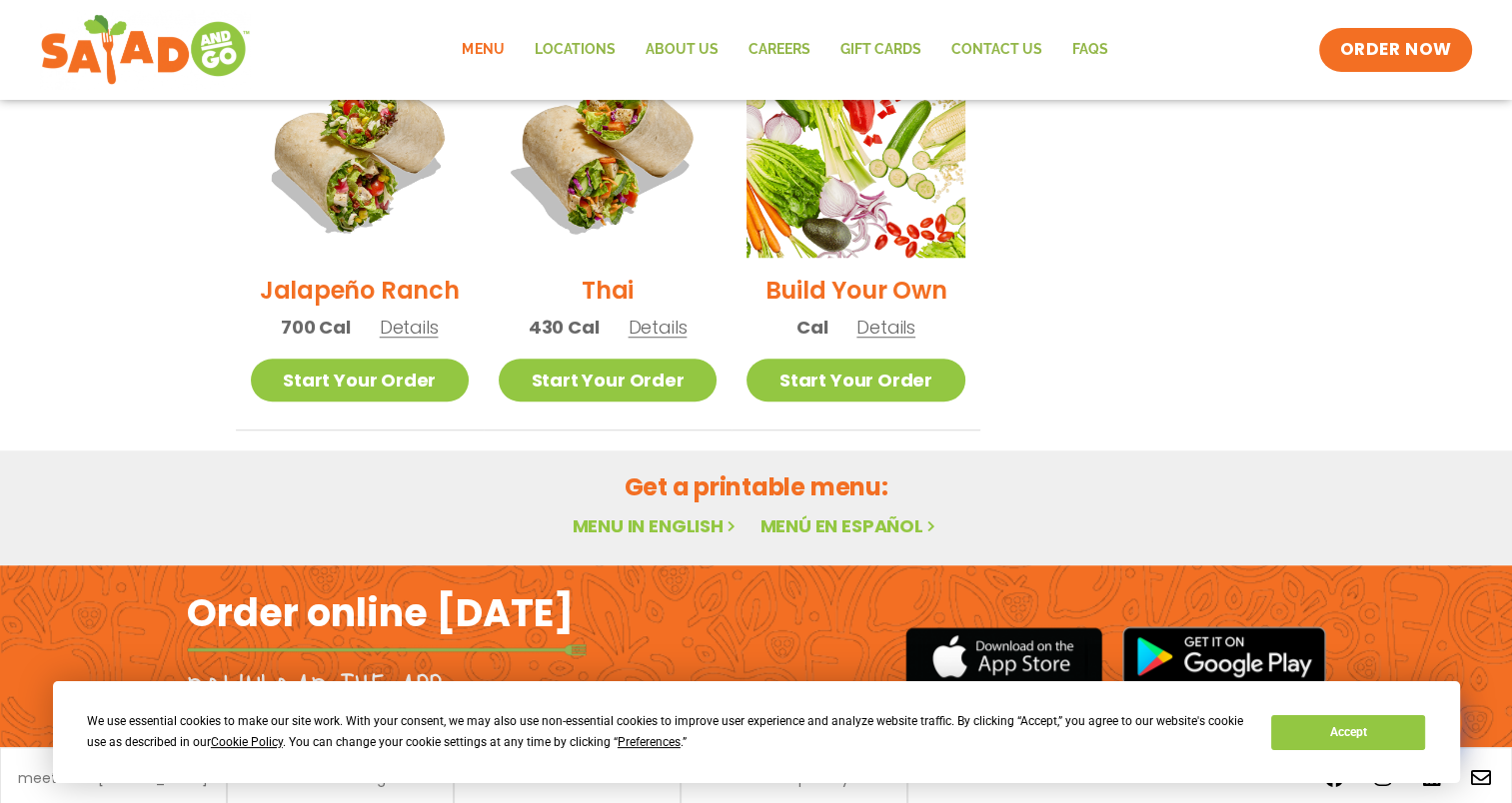 scroll, scrollTop: 1570, scrollLeft: 0, axis: vertical 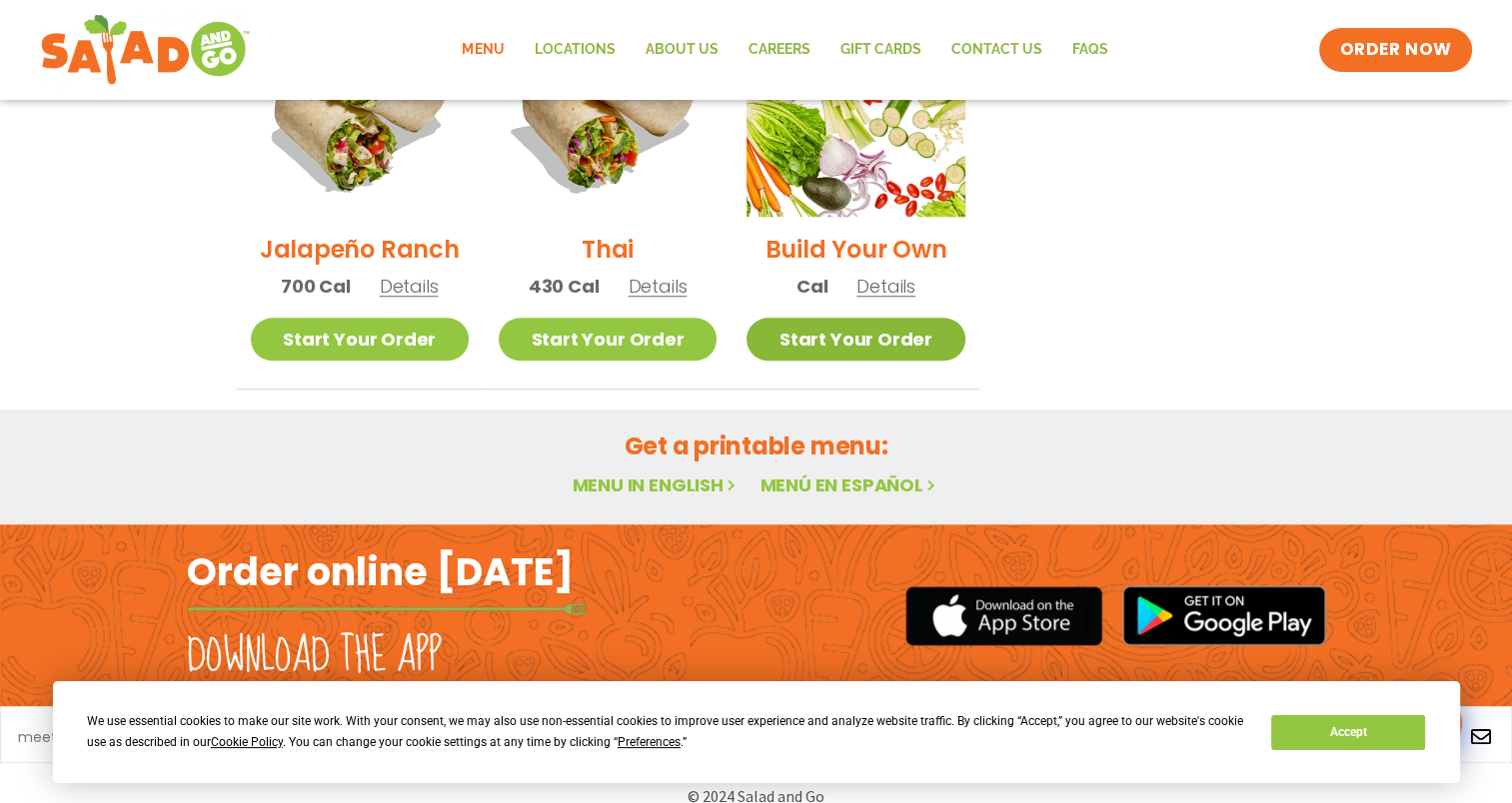 click on "Start Your Order" at bounding box center (855, 339) 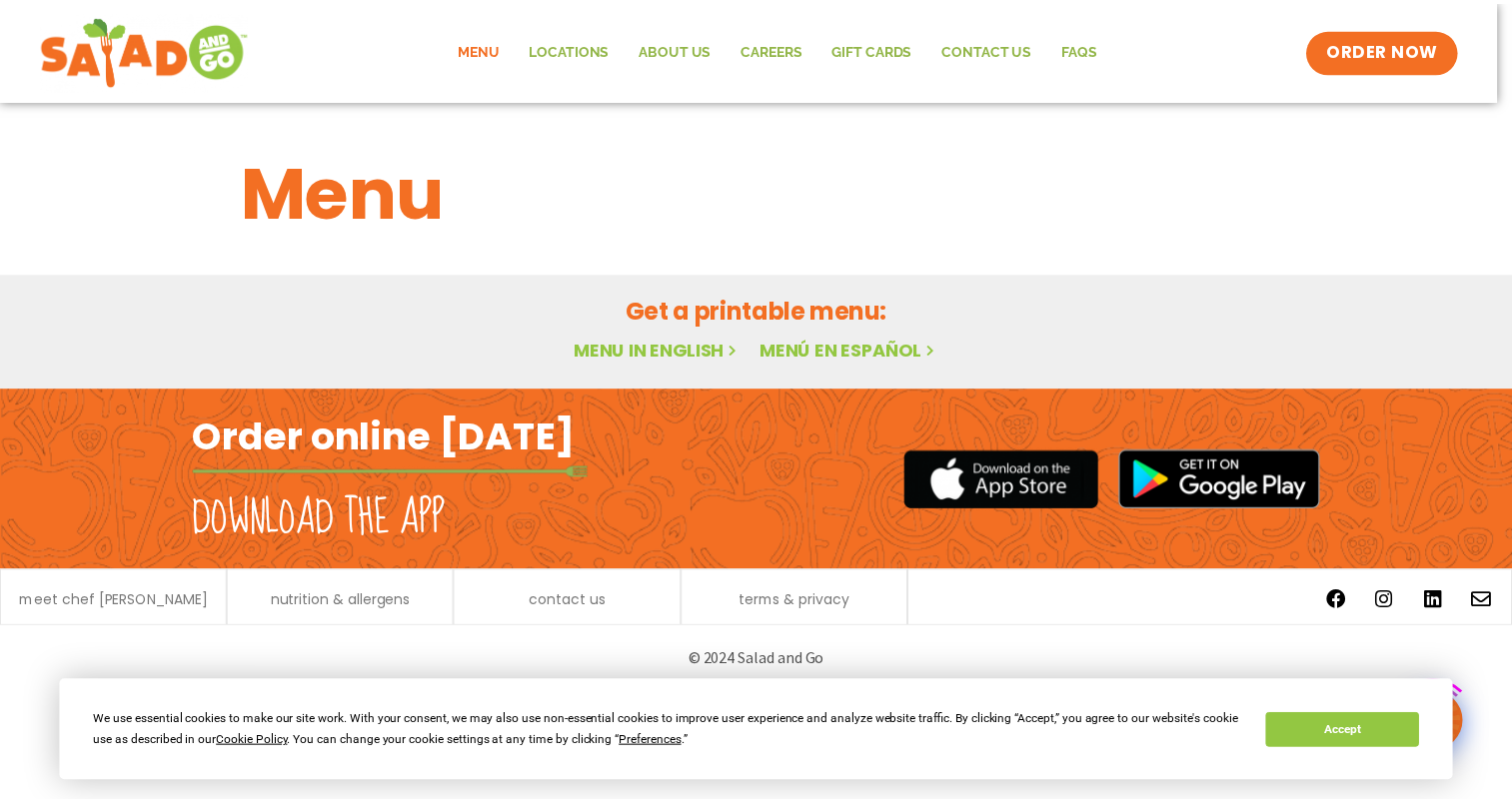 scroll, scrollTop: 0, scrollLeft: 0, axis: both 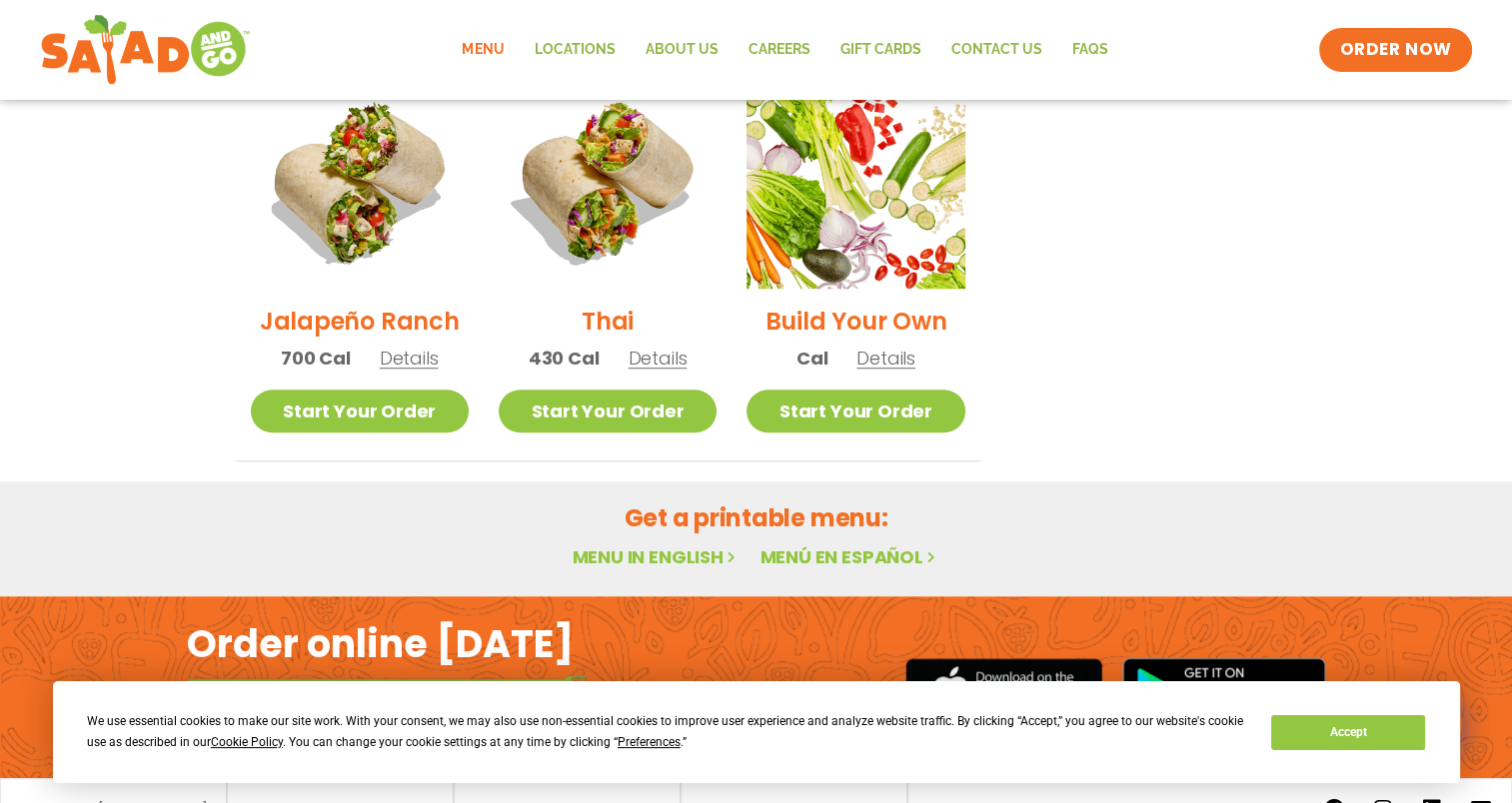 click on "Details" at bounding box center (658, 358) 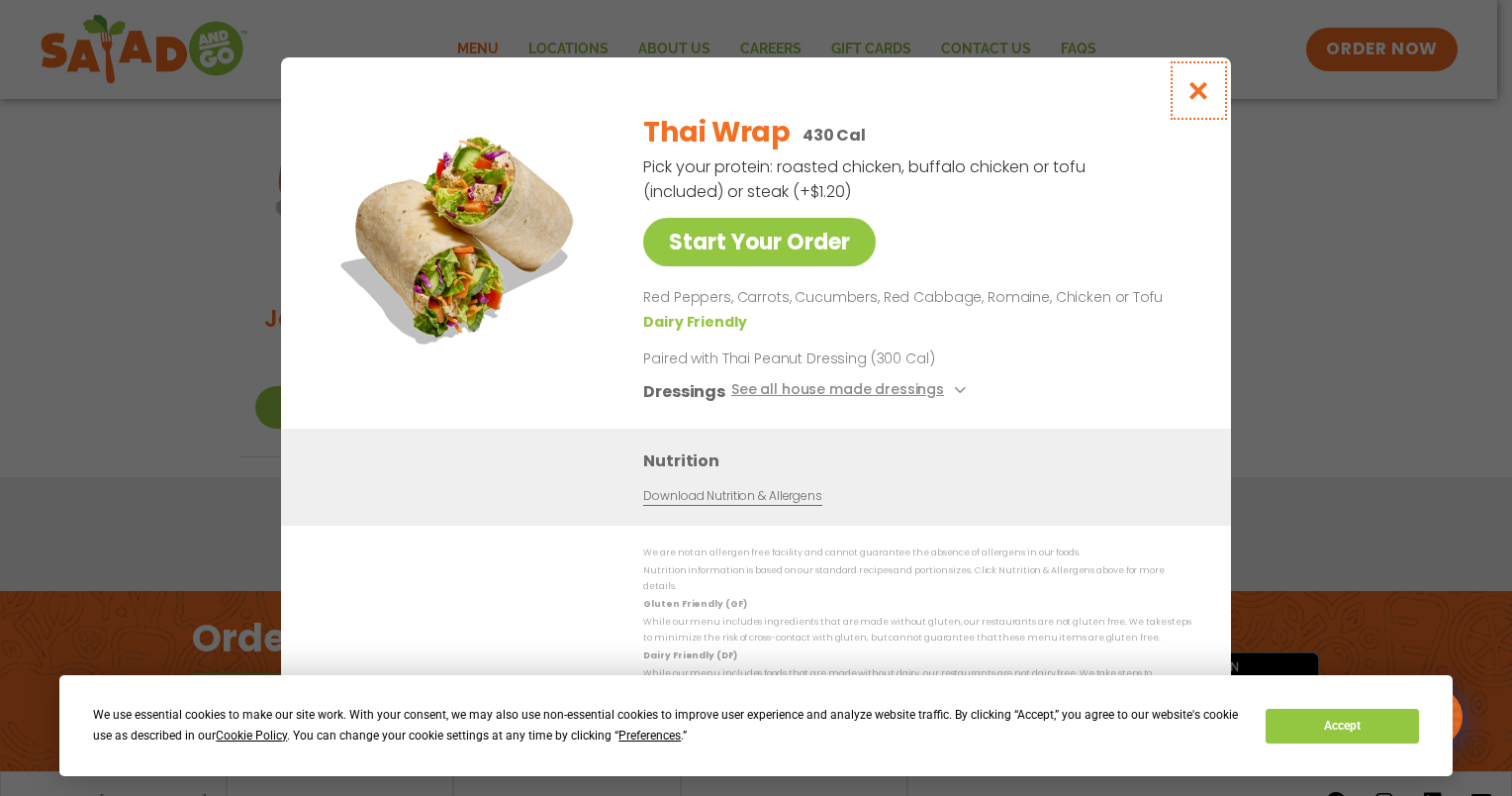 click at bounding box center [1198, 90] 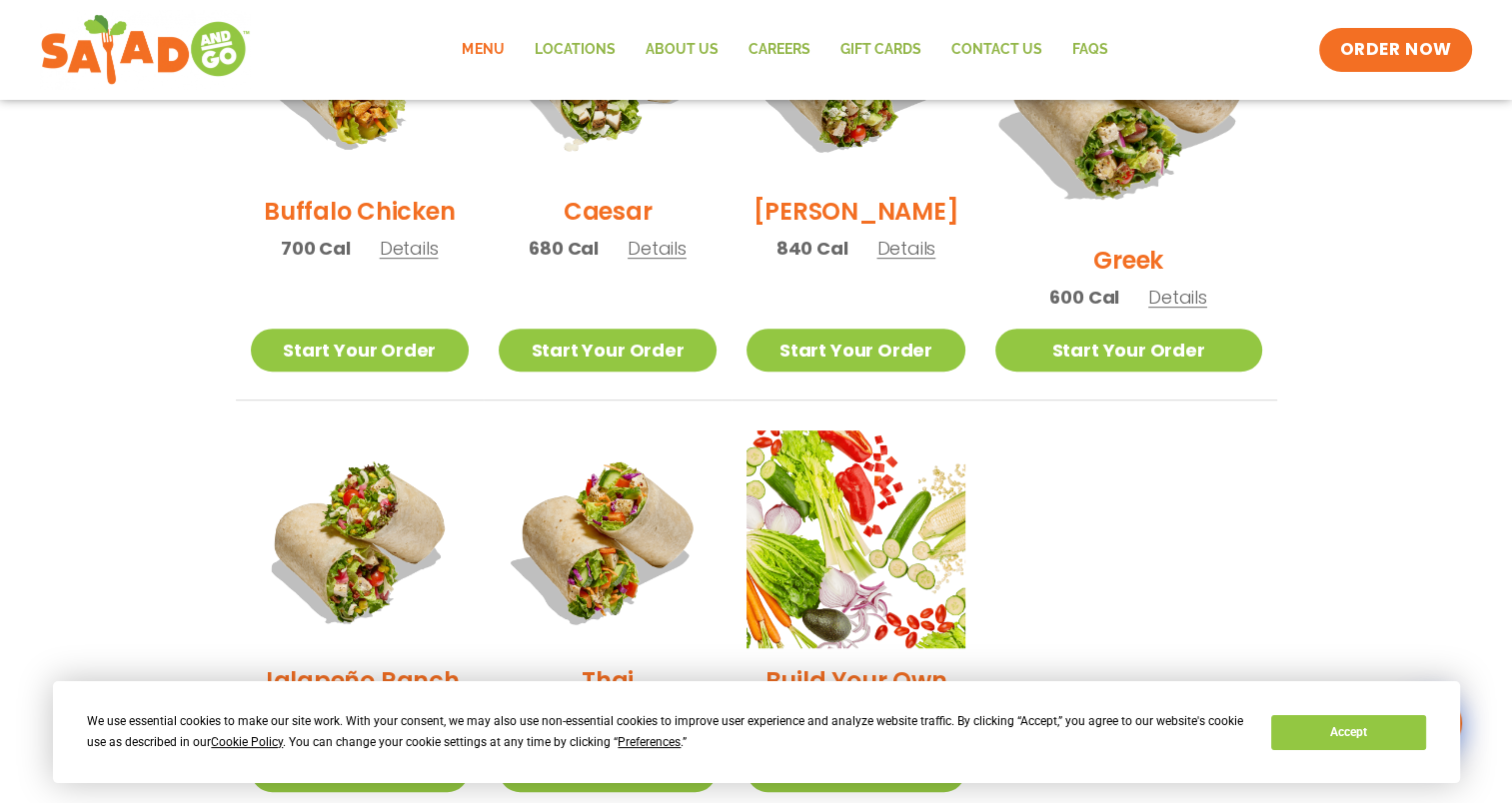 scroll, scrollTop: 1130, scrollLeft: 0, axis: vertical 